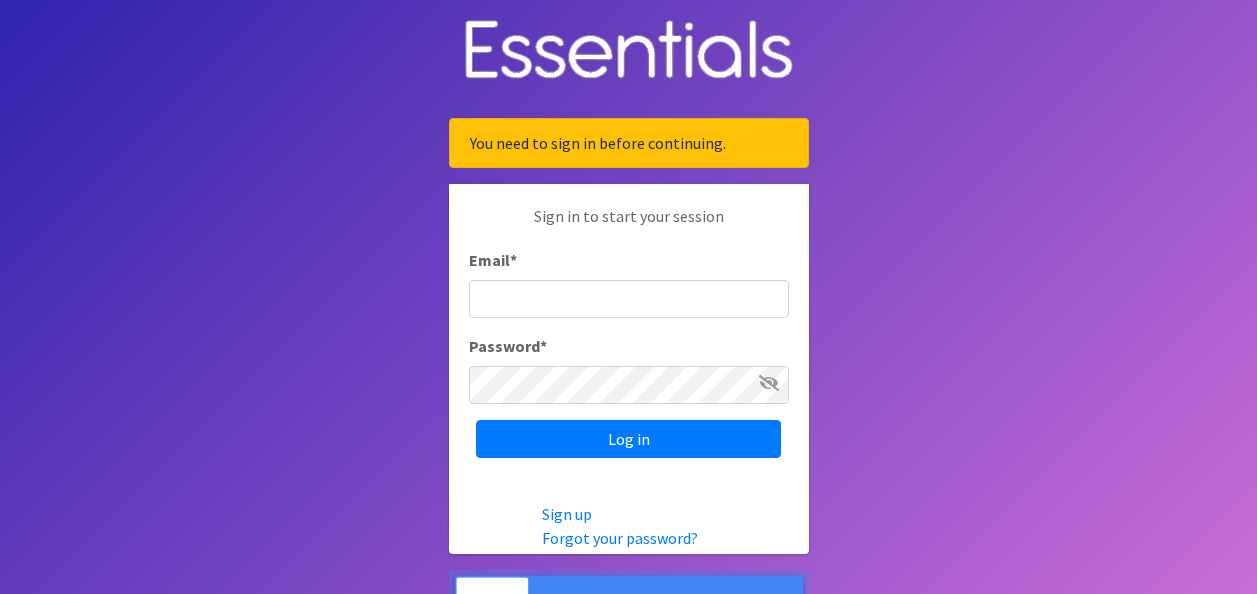 scroll, scrollTop: 0, scrollLeft: 0, axis: both 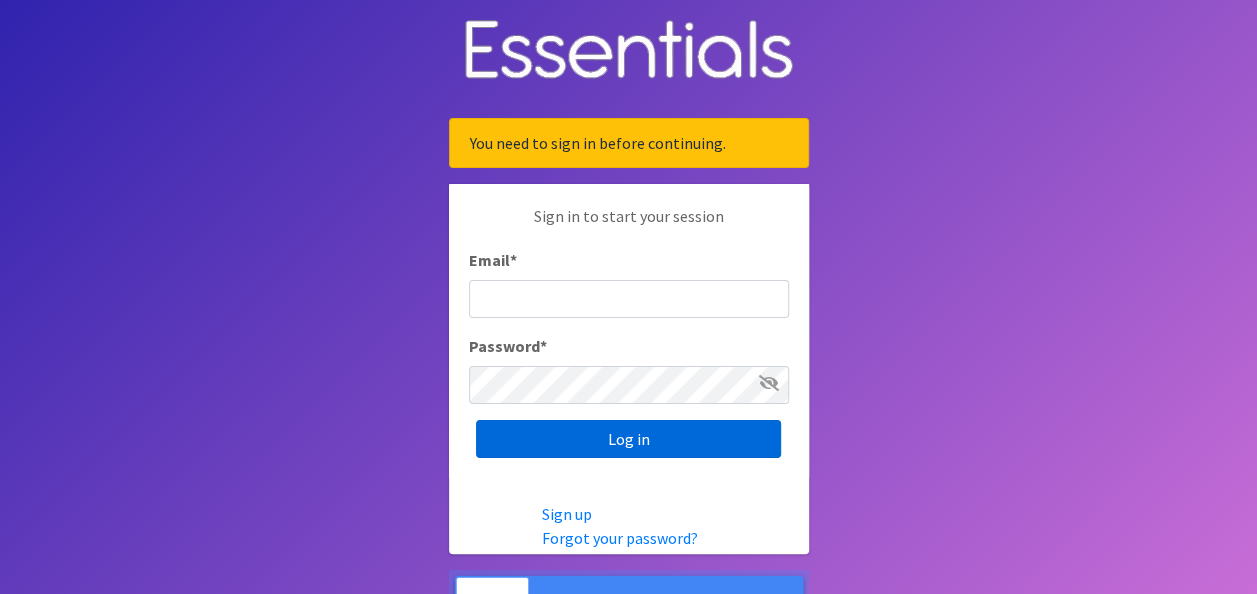 type on "[EMAIL_ADDRESS][DOMAIN_NAME]" 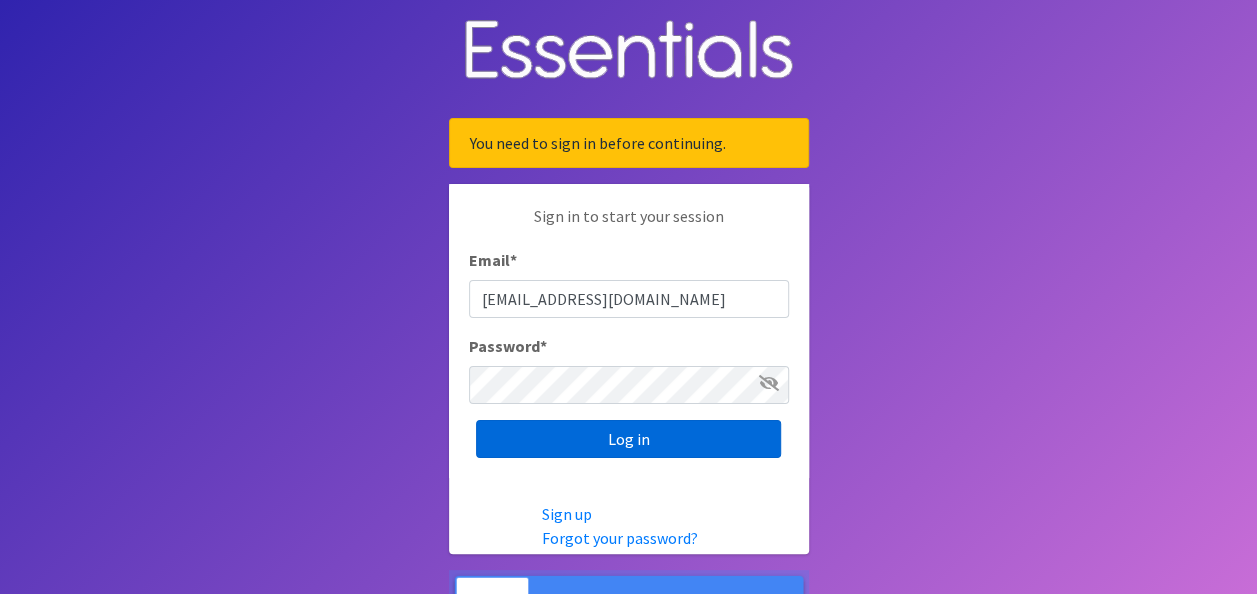 click on "Log in" at bounding box center (628, 439) 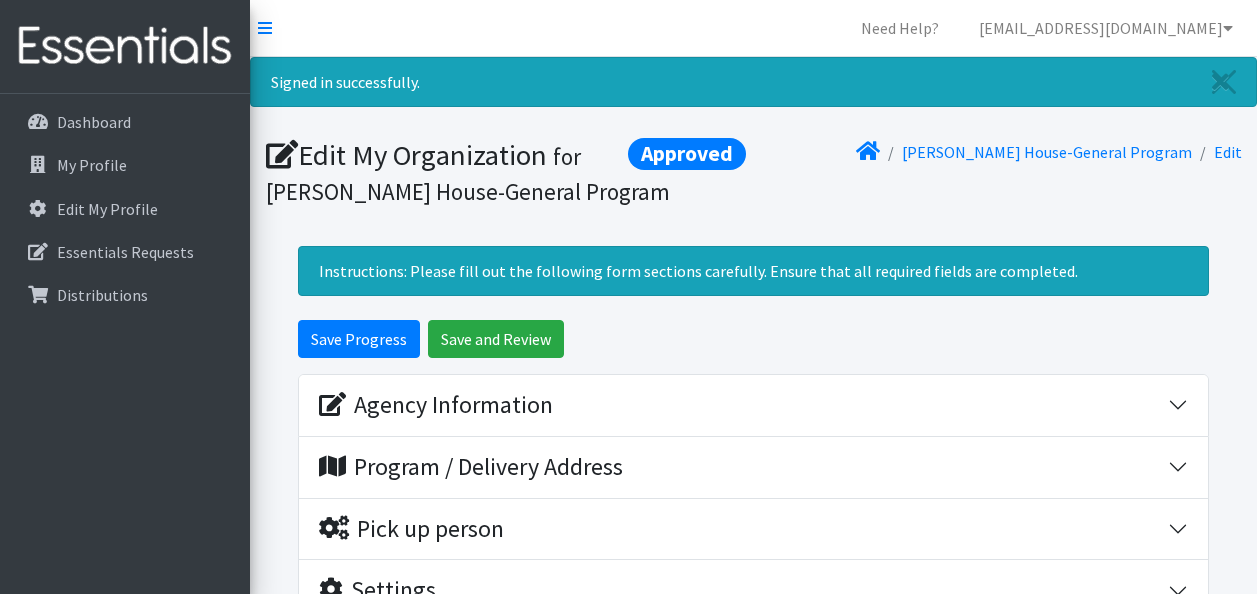 scroll, scrollTop: 0, scrollLeft: 0, axis: both 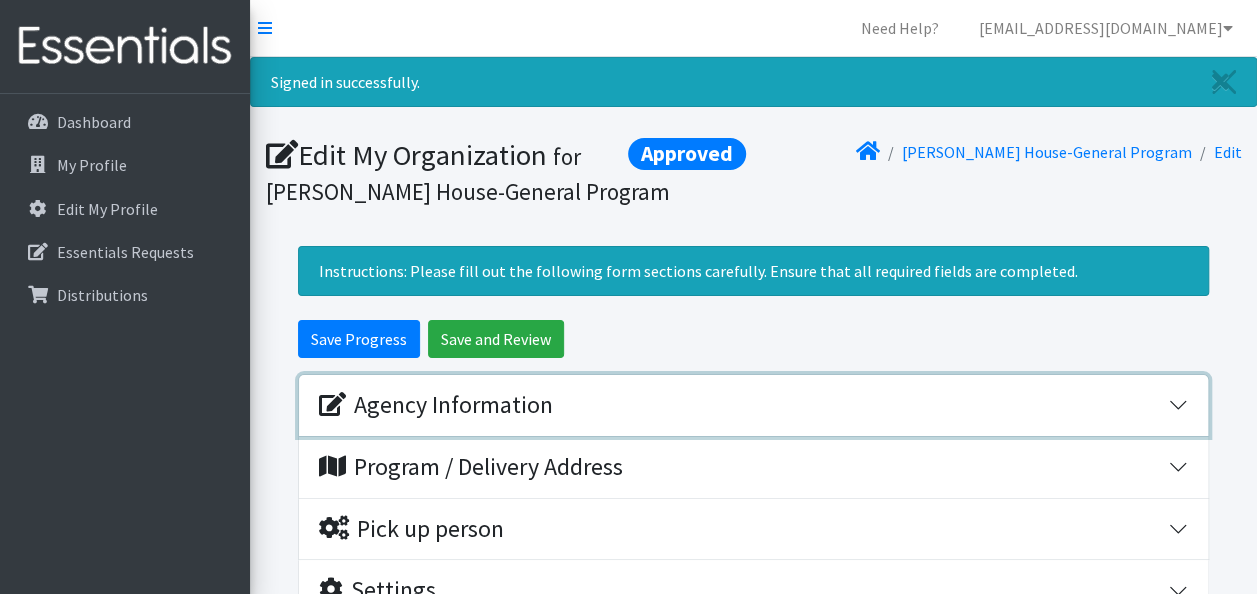 click on "Agency Information" at bounding box center (753, 405) 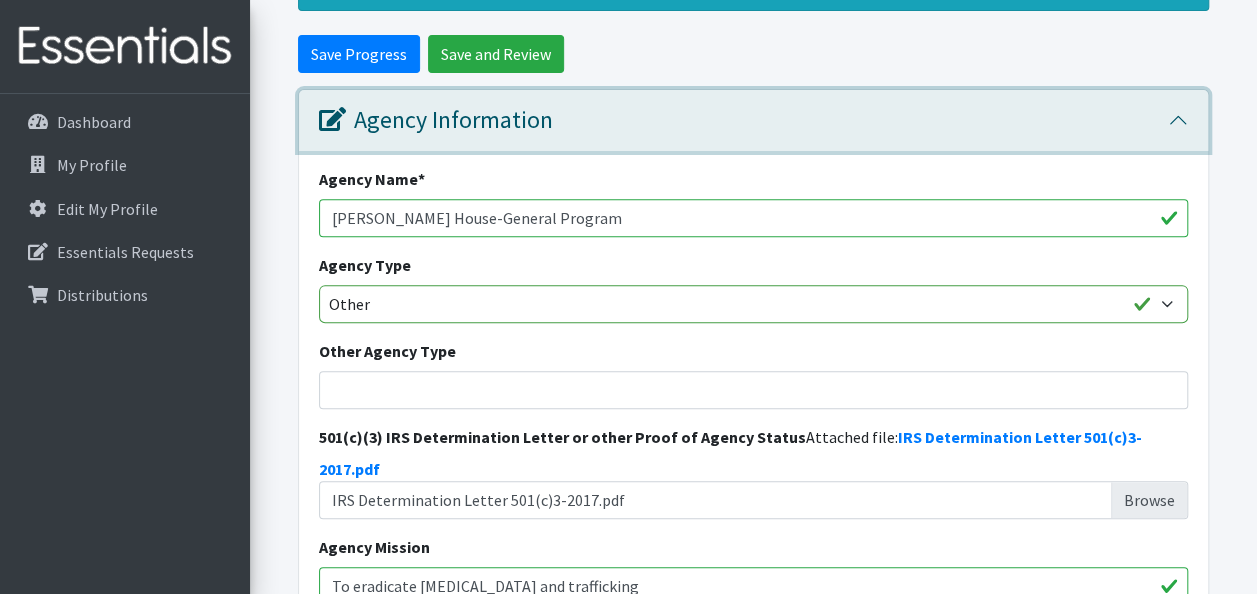 scroll, scrollTop: 264, scrollLeft: 0, axis: vertical 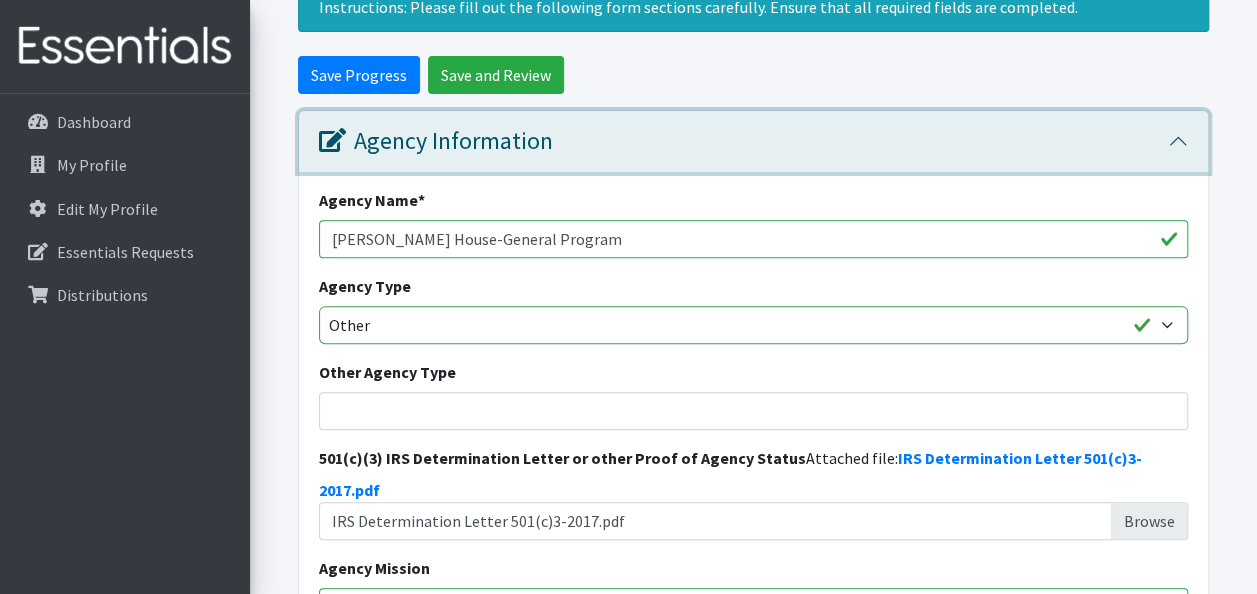click on "Agency Information" at bounding box center (753, 141) 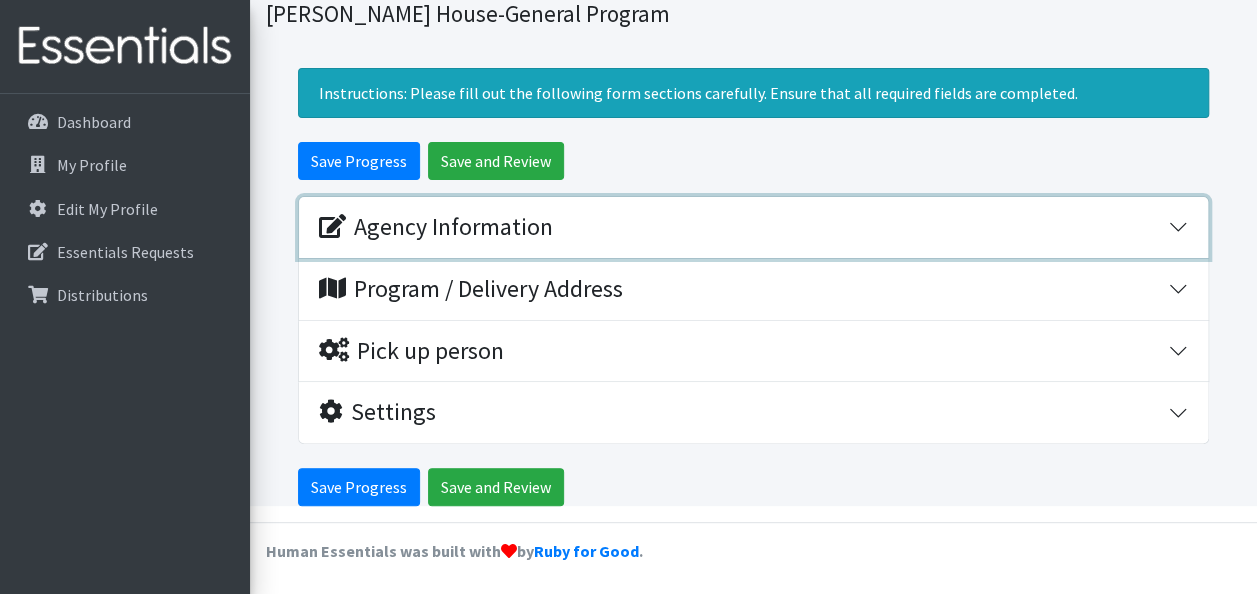 scroll, scrollTop: 176, scrollLeft: 0, axis: vertical 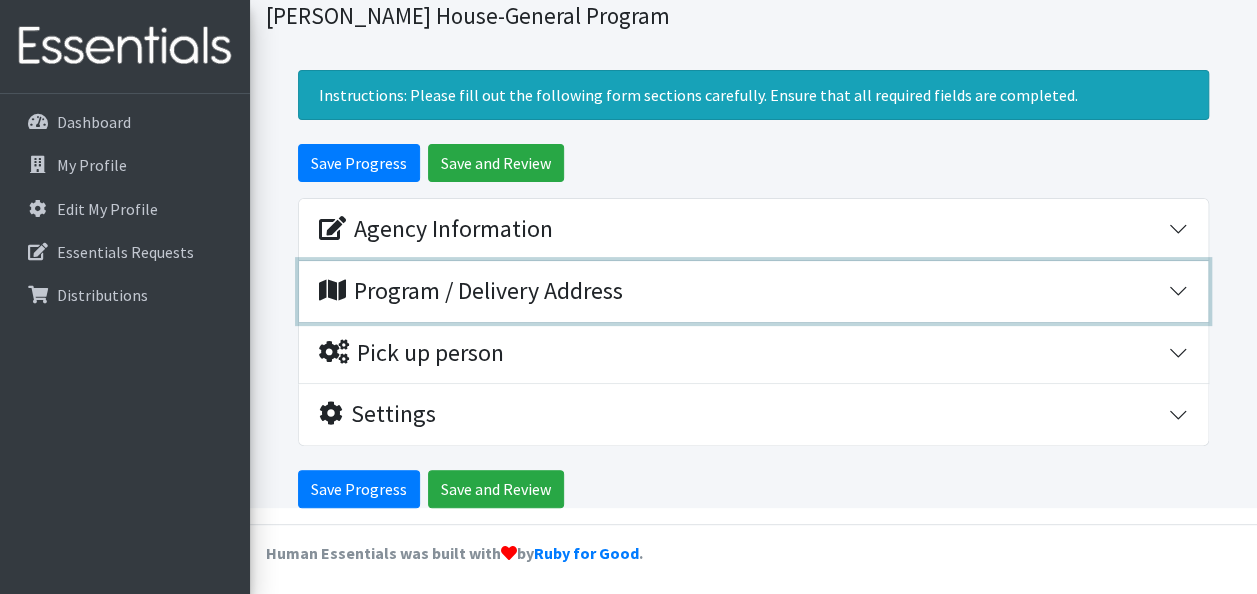 click on "Program / Delivery Address" at bounding box center [743, 291] 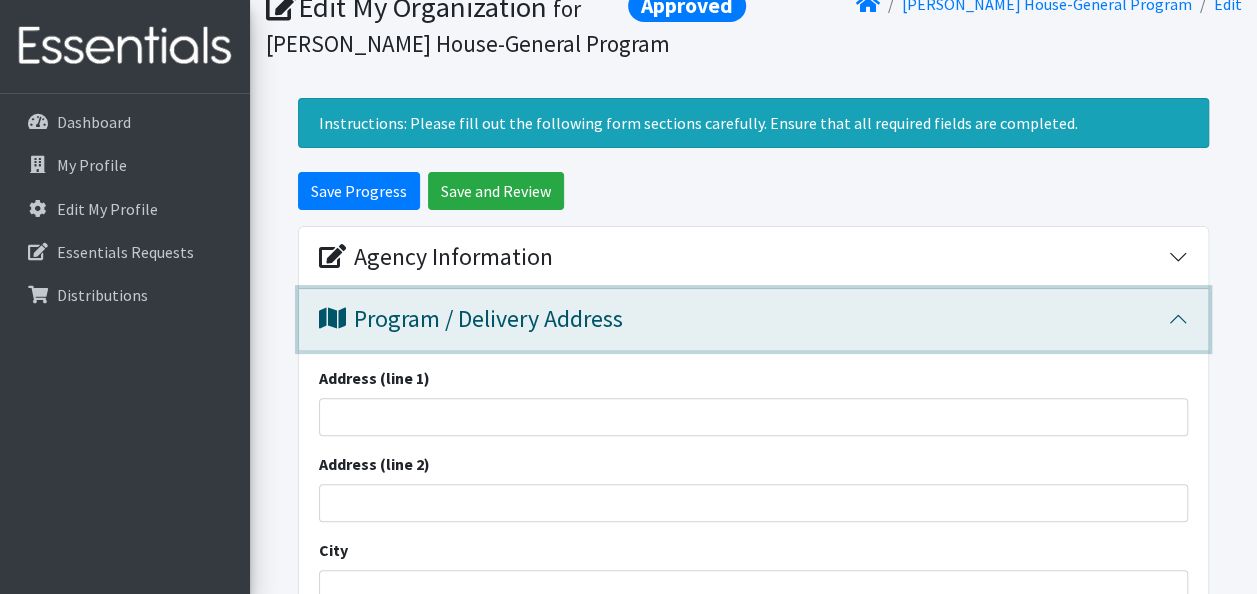 scroll, scrollTop: 137, scrollLeft: 0, axis: vertical 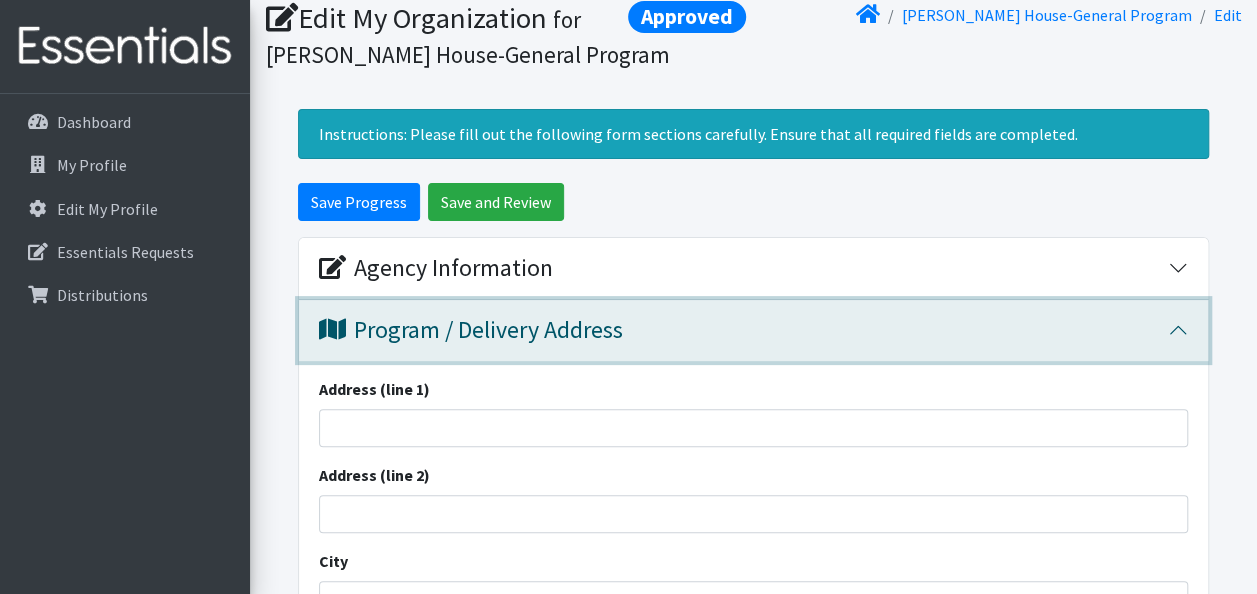 click on "Program / Delivery Address" at bounding box center (743, 330) 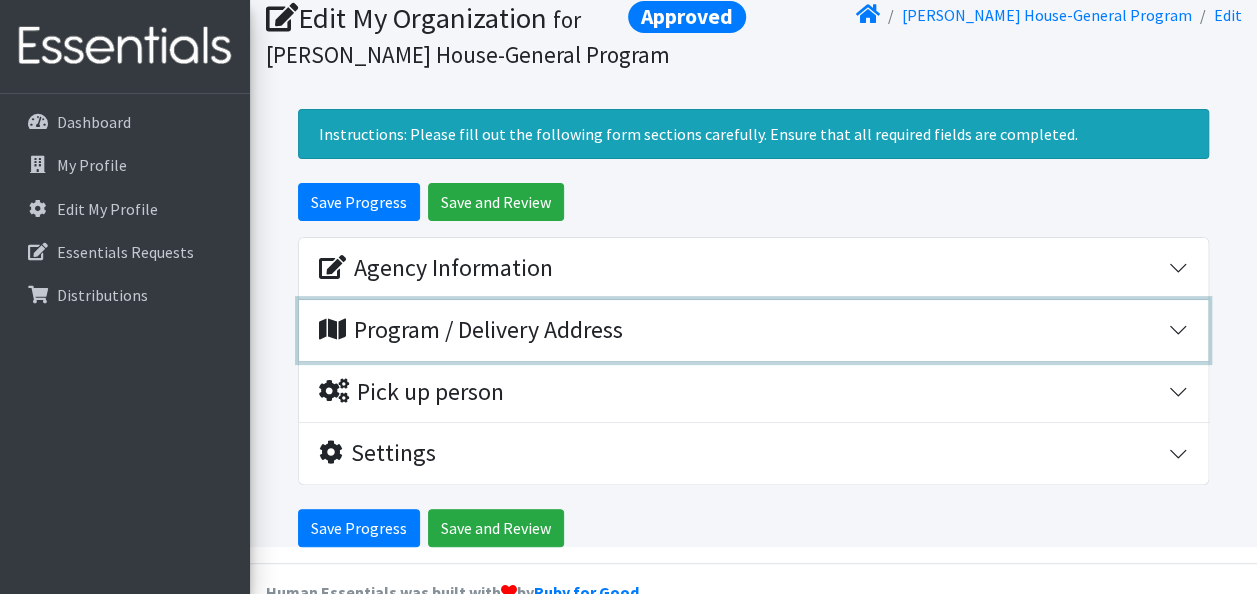 scroll, scrollTop: 176, scrollLeft: 0, axis: vertical 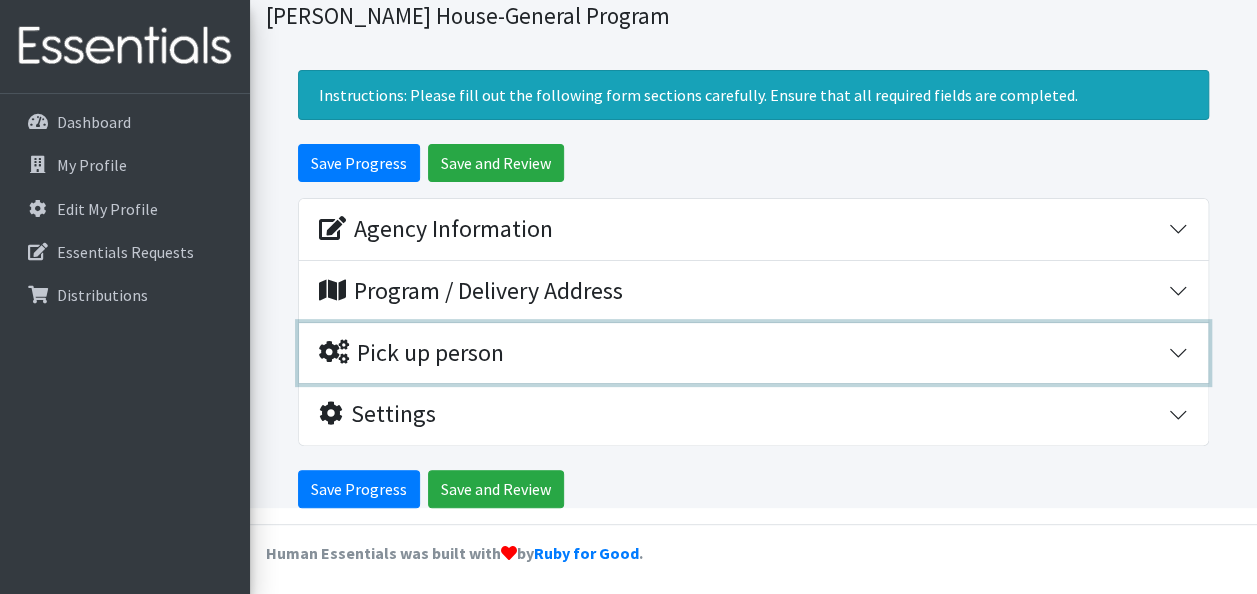 click on "Pick up person" at bounding box center [743, 353] 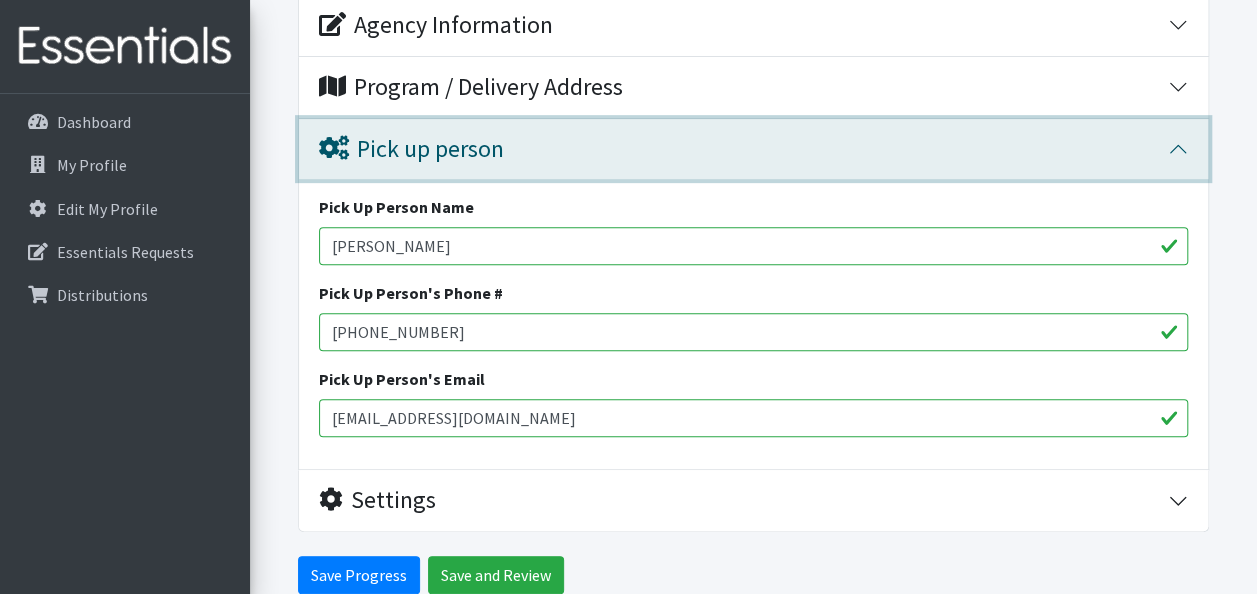 scroll, scrollTop: 384, scrollLeft: 0, axis: vertical 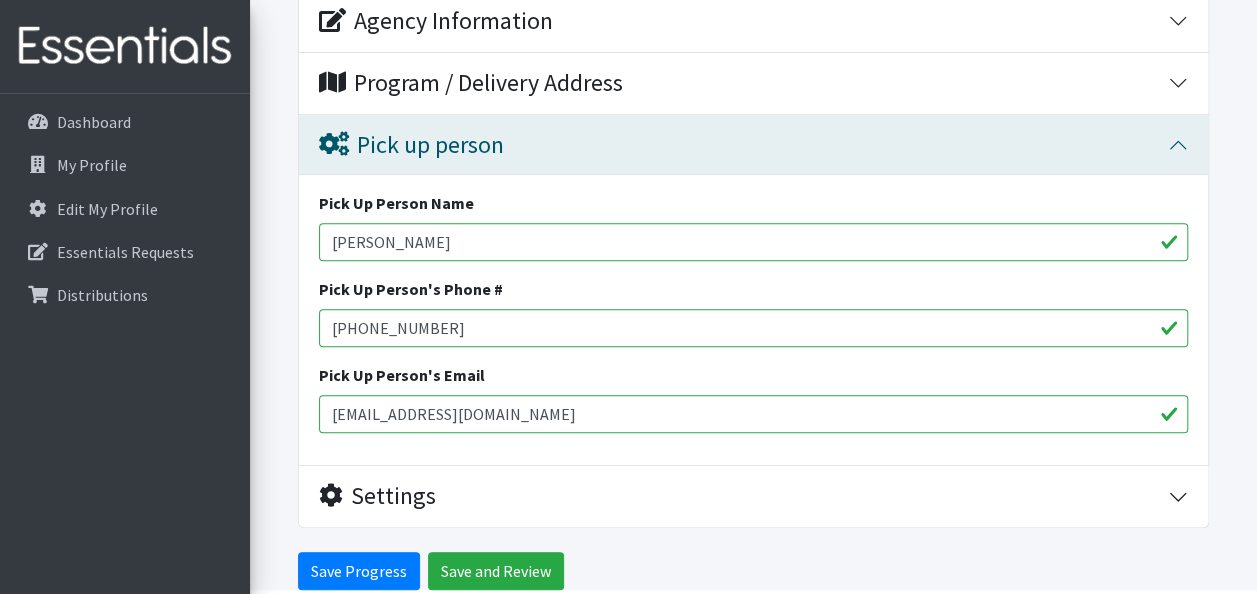 click on "305-547-6869" at bounding box center [753, 328] 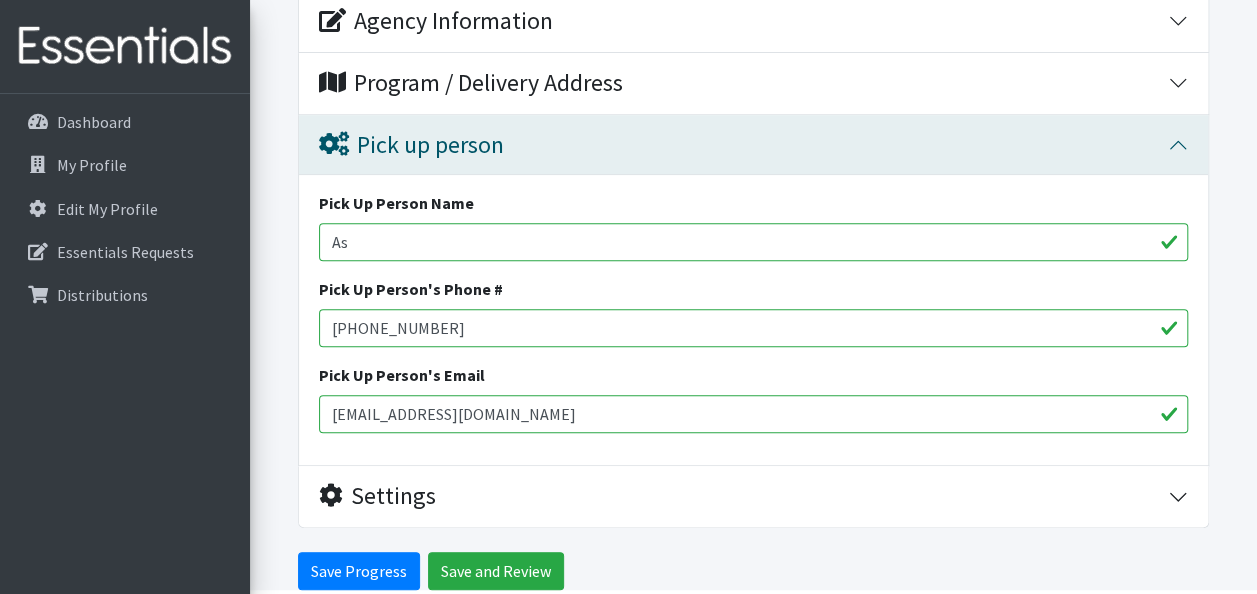 type on "A" 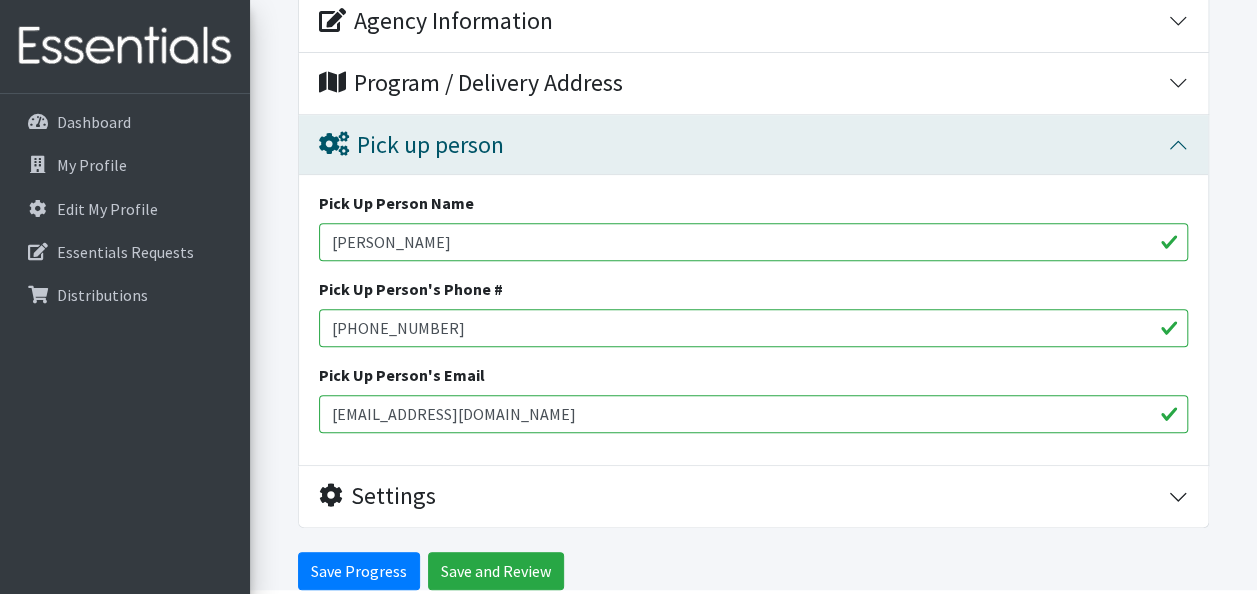 type on "Nia Culbreth" 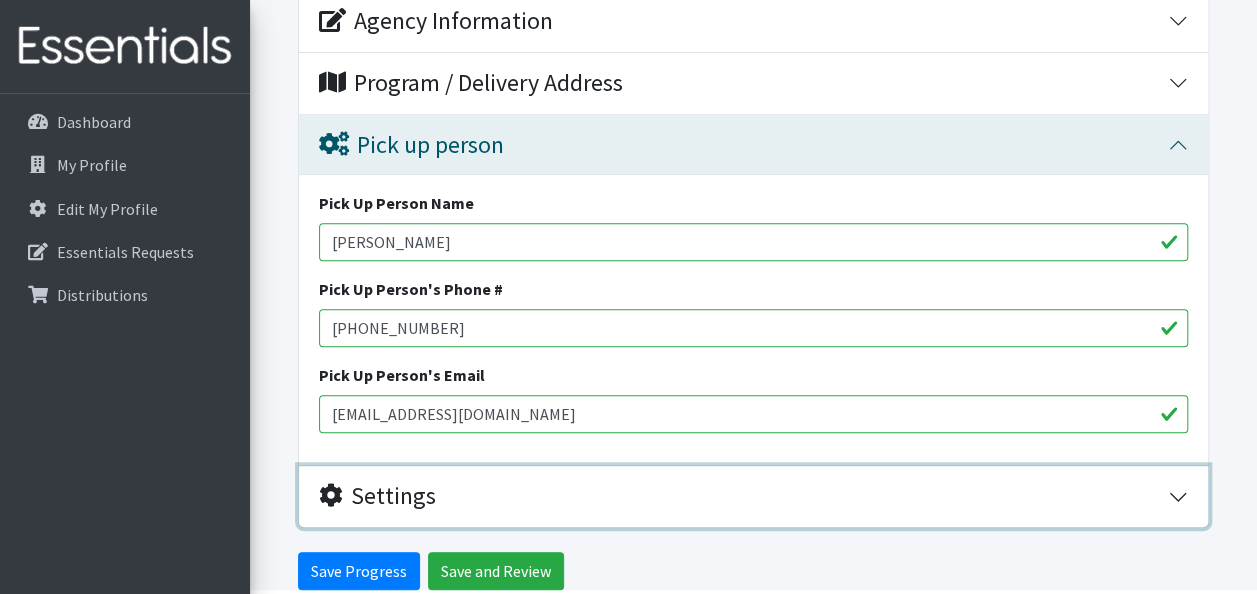 click on "Settings" at bounding box center (753, 496) 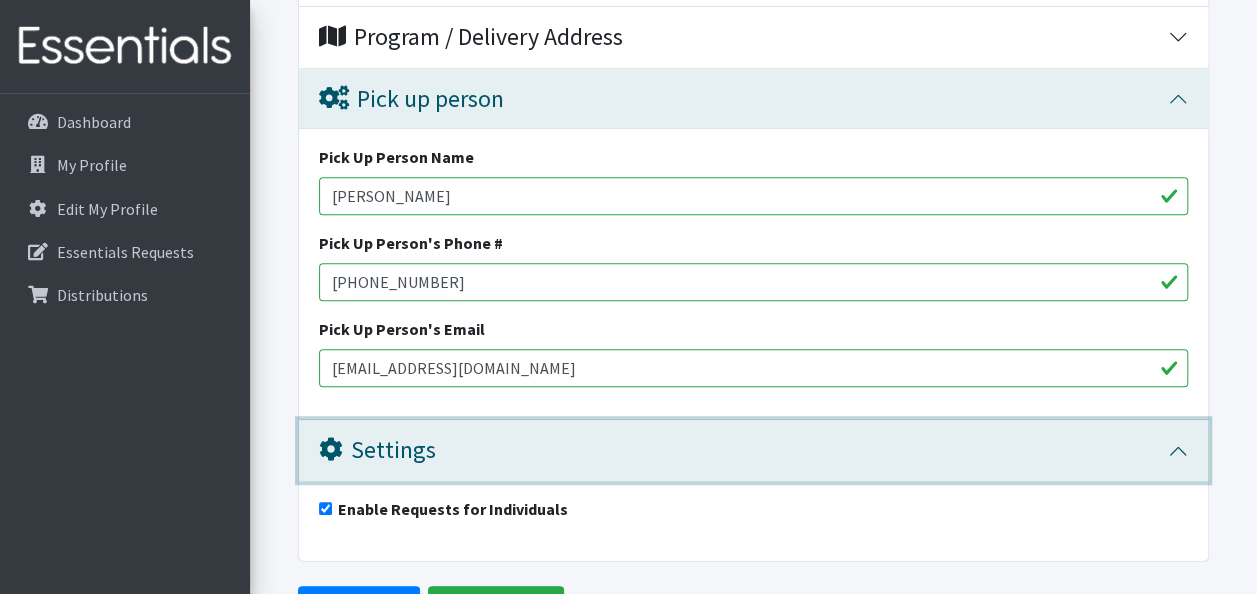 scroll, scrollTop: 464, scrollLeft: 0, axis: vertical 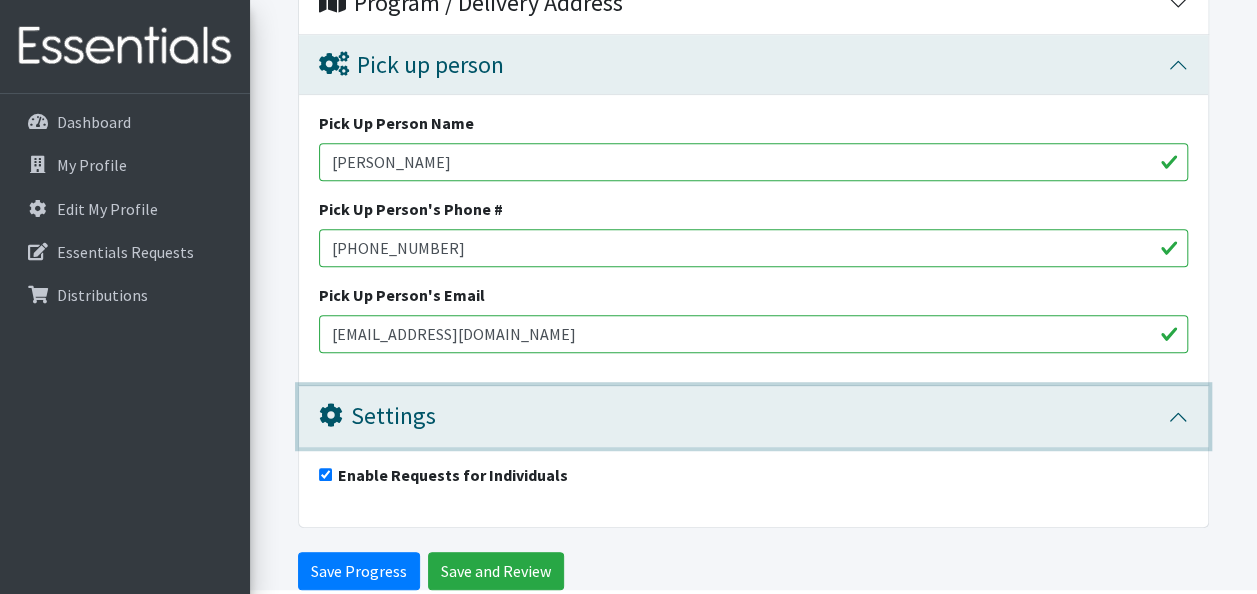 click on "Settings" at bounding box center [743, 416] 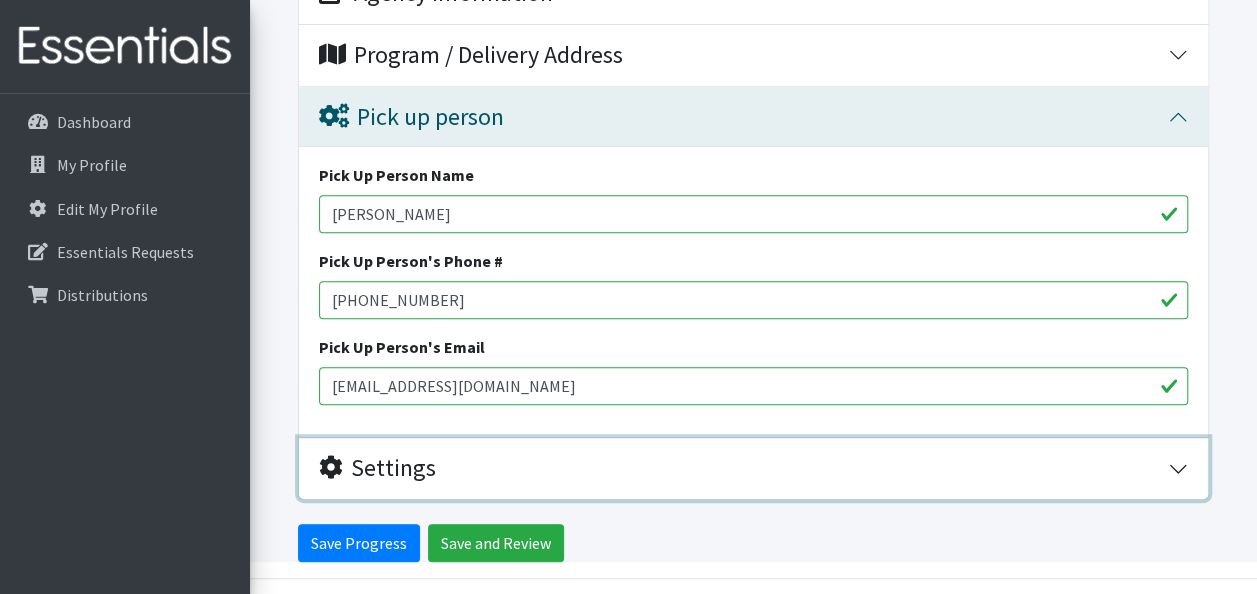 scroll, scrollTop: 384, scrollLeft: 0, axis: vertical 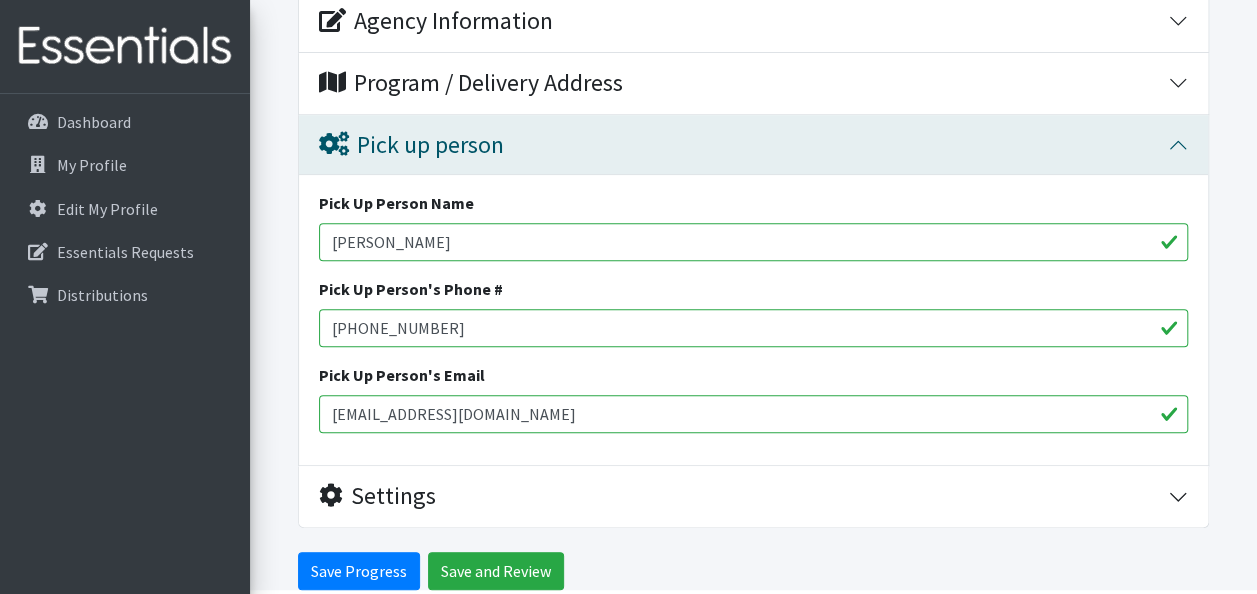 click on "[EMAIL_ADDRESS][DOMAIN_NAME]" at bounding box center [753, 414] 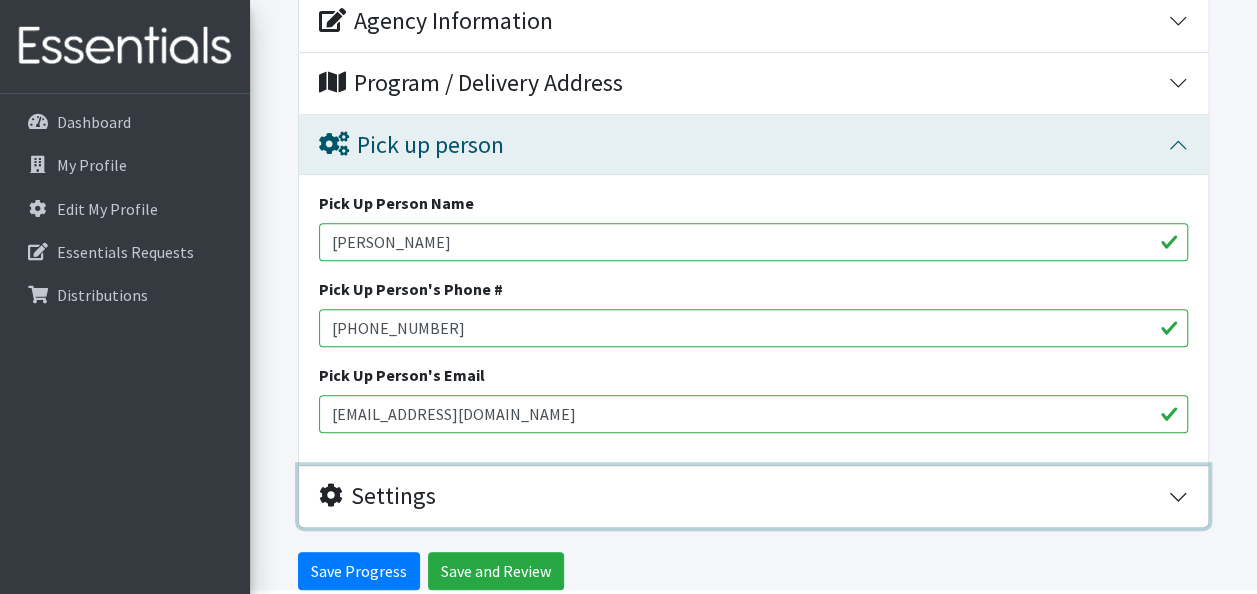 click on "Settings" at bounding box center (753, 496) 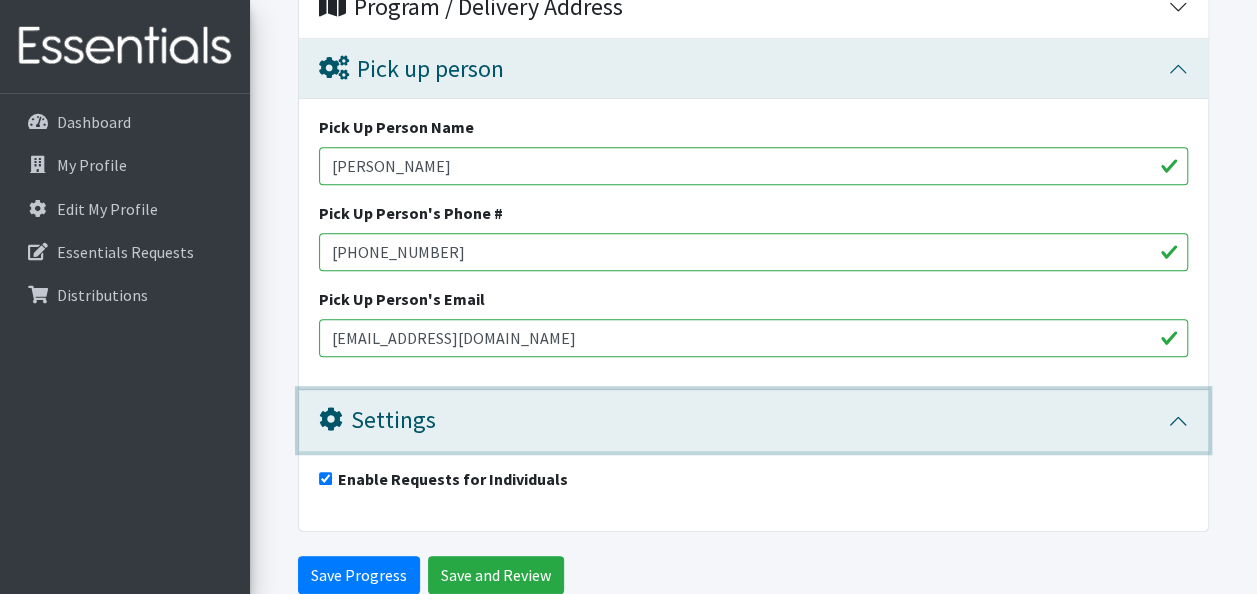 scroll, scrollTop: 464, scrollLeft: 0, axis: vertical 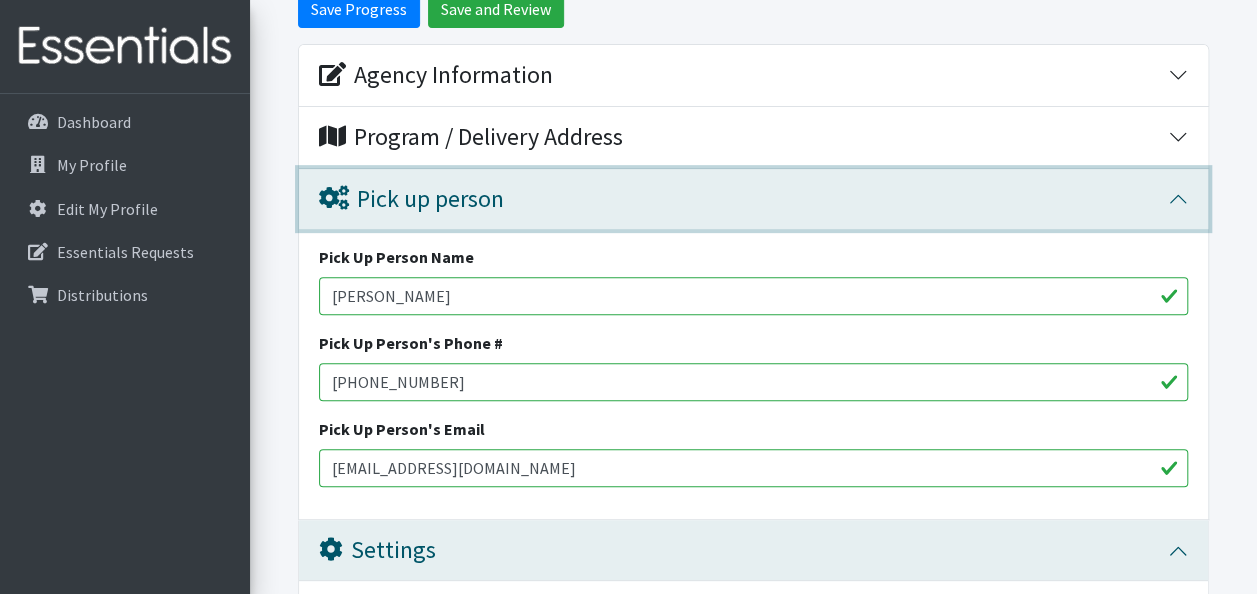 click on "Pick up person" at bounding box center [753, 199] 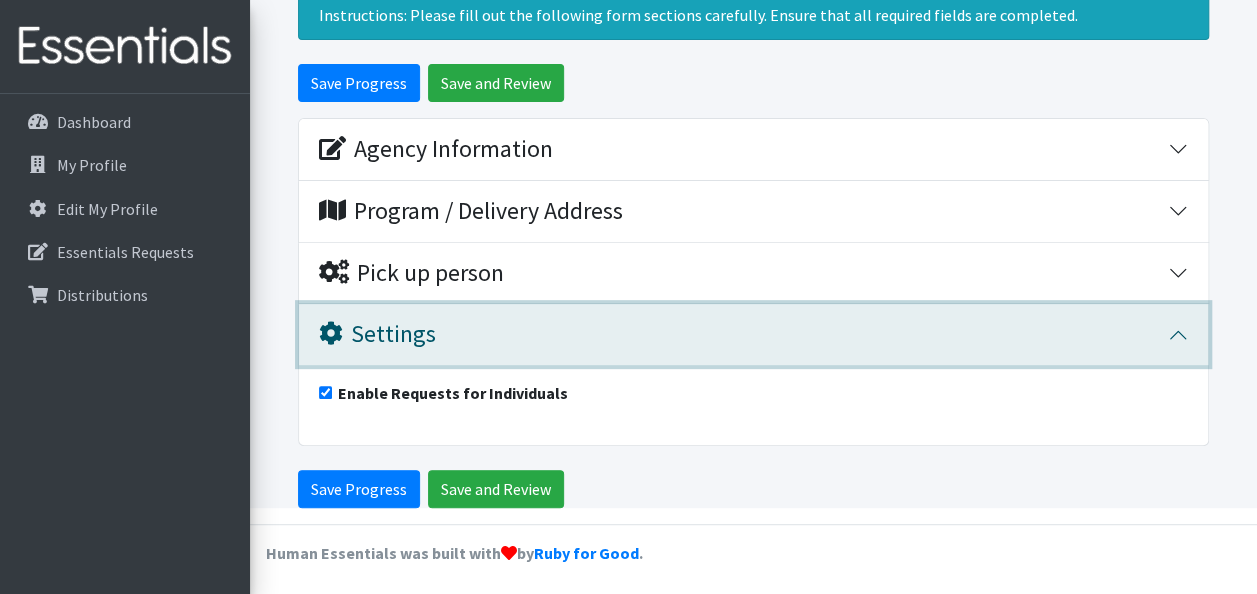 click on "Settings" at bounding box center (753, 334) 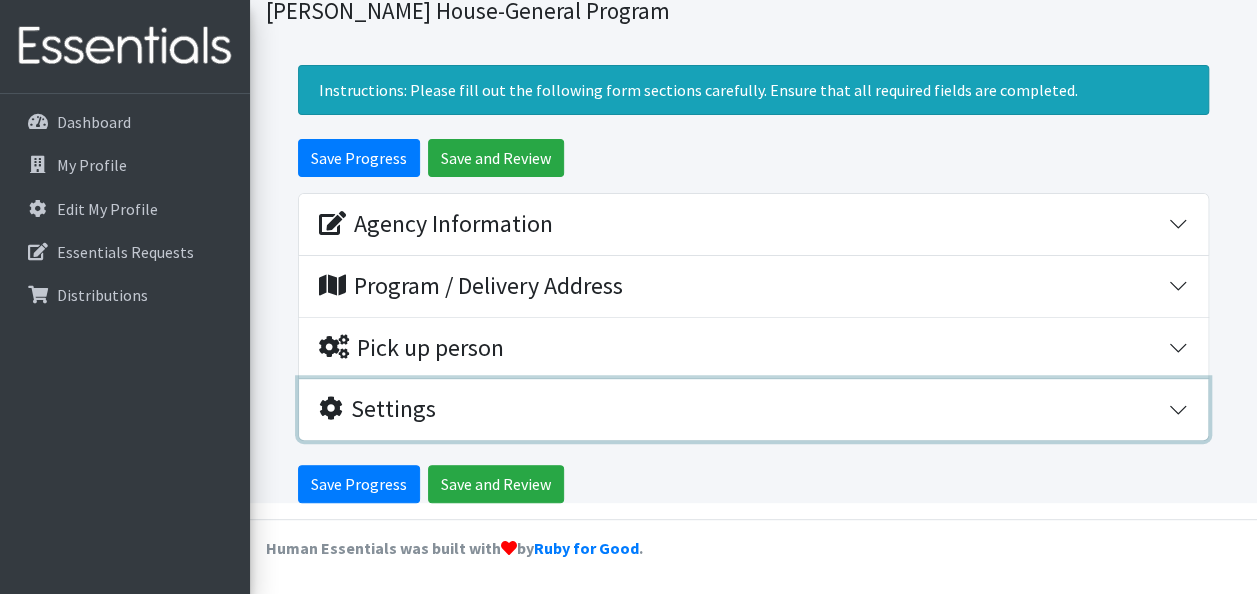 scroll, scrollTop: 176, scrollLeft: 0, axis: vertical 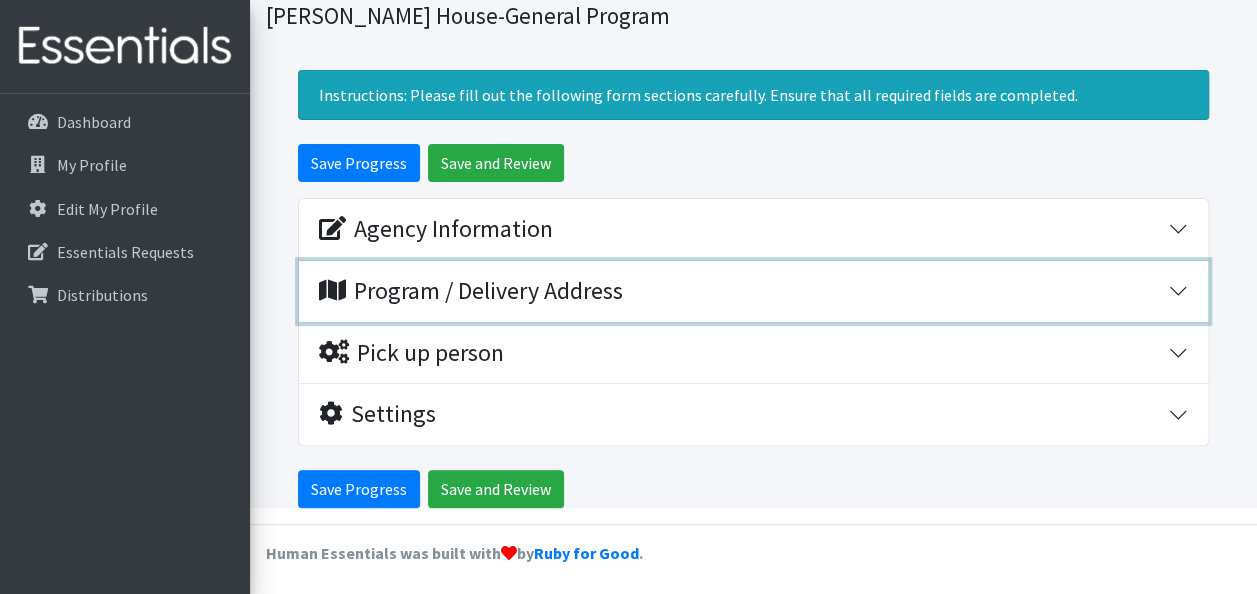 click on "Program / Delivery Address" at bounding box center (743, 291) 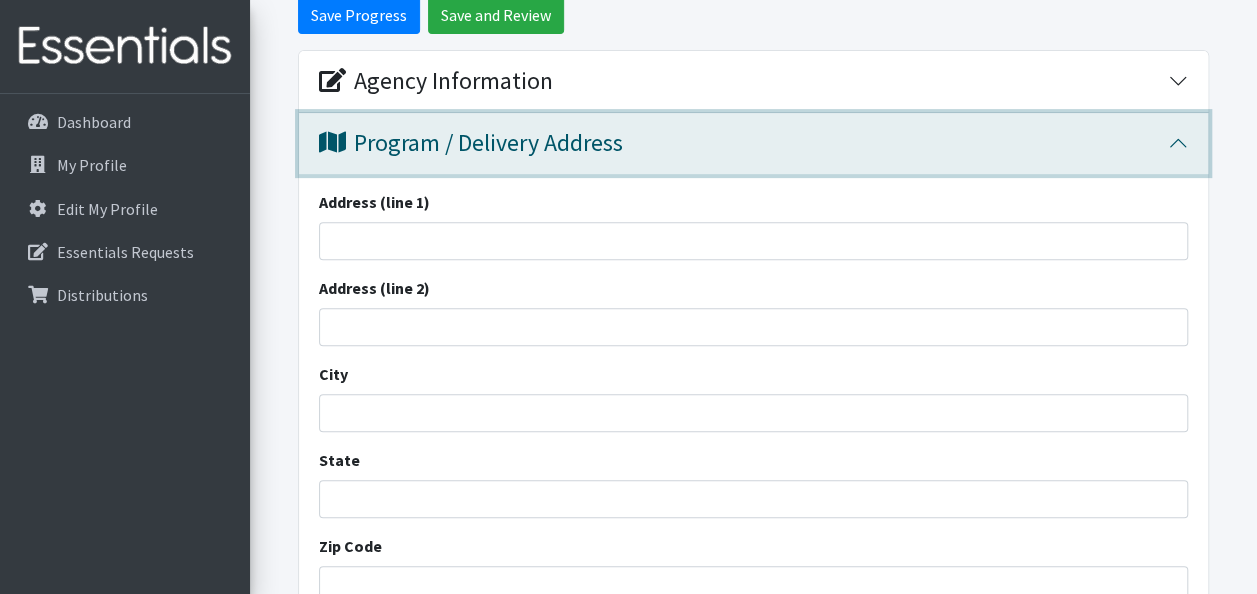 scroll, scrollTop: 226, scrollLeft: 0, axis: vertical 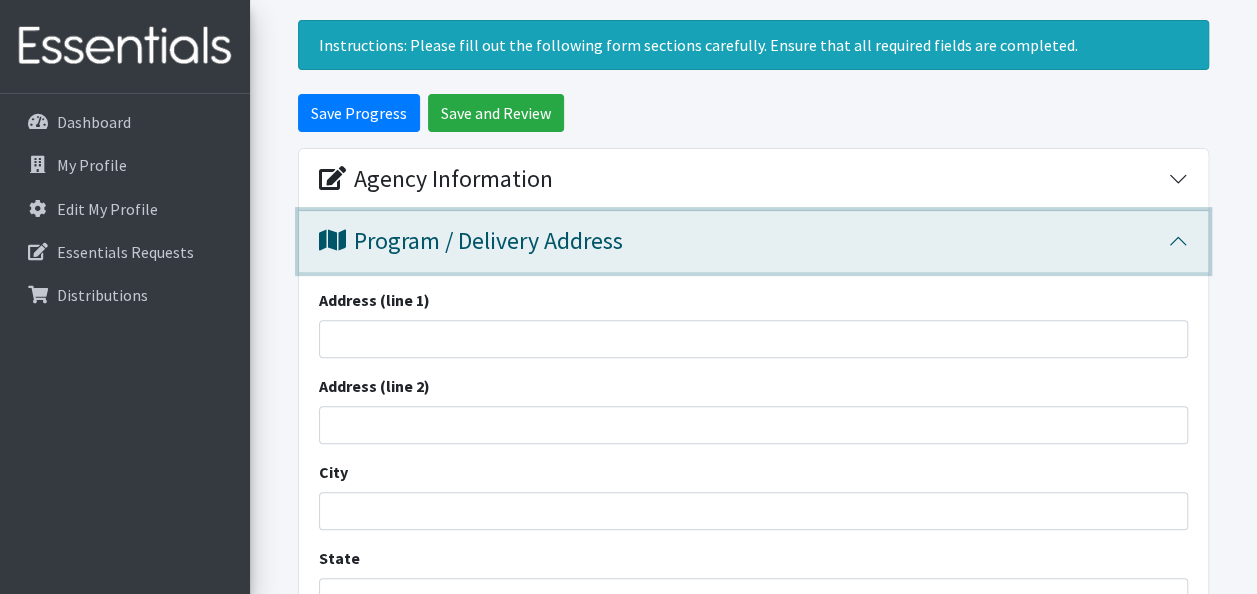 click on "Program / Delivery Address" at bounding box center (743, 241) 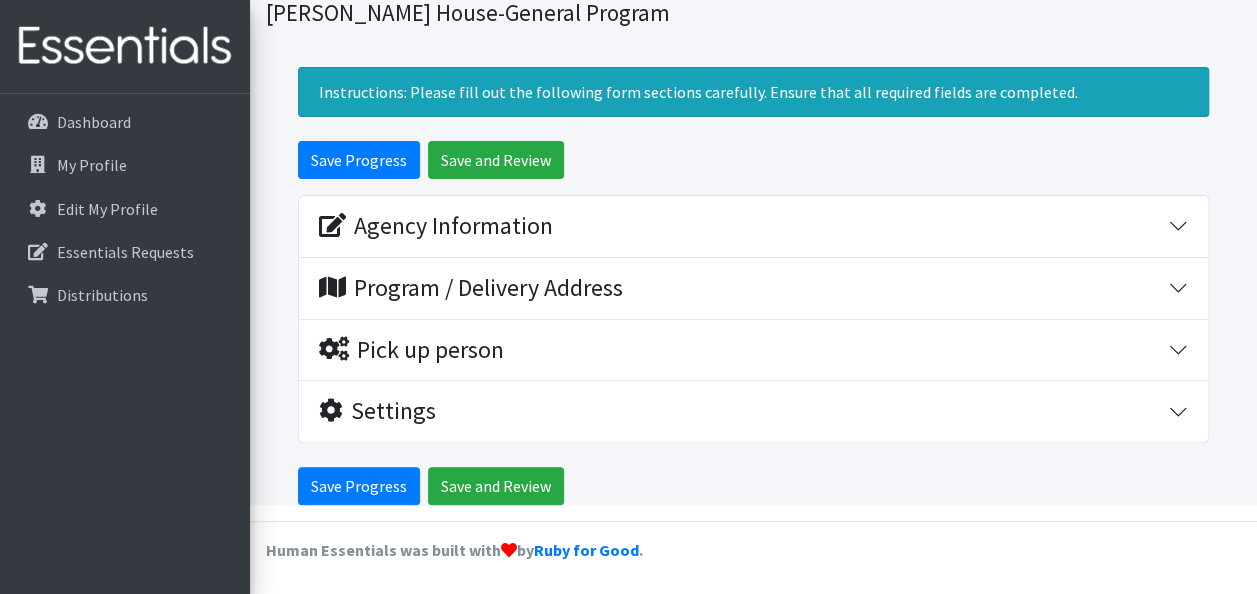 scroll, scrollTop: 176, scrollLeft: 0, axis: vertical 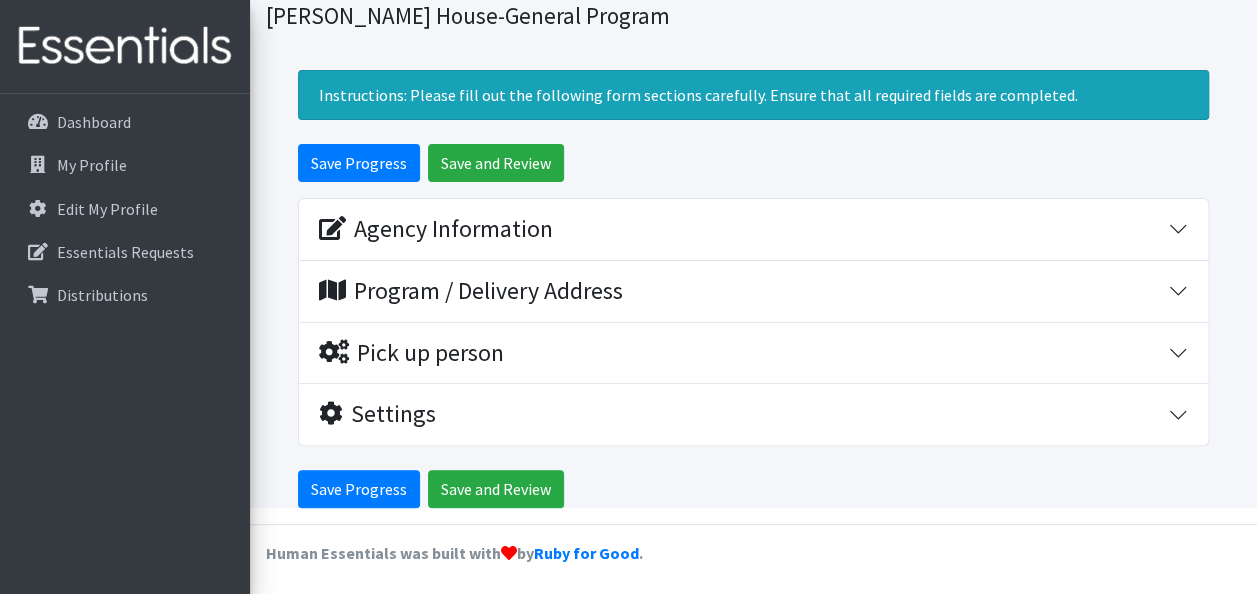 click on "Save Progress
Save and Review" at bounding box center [753, 163] 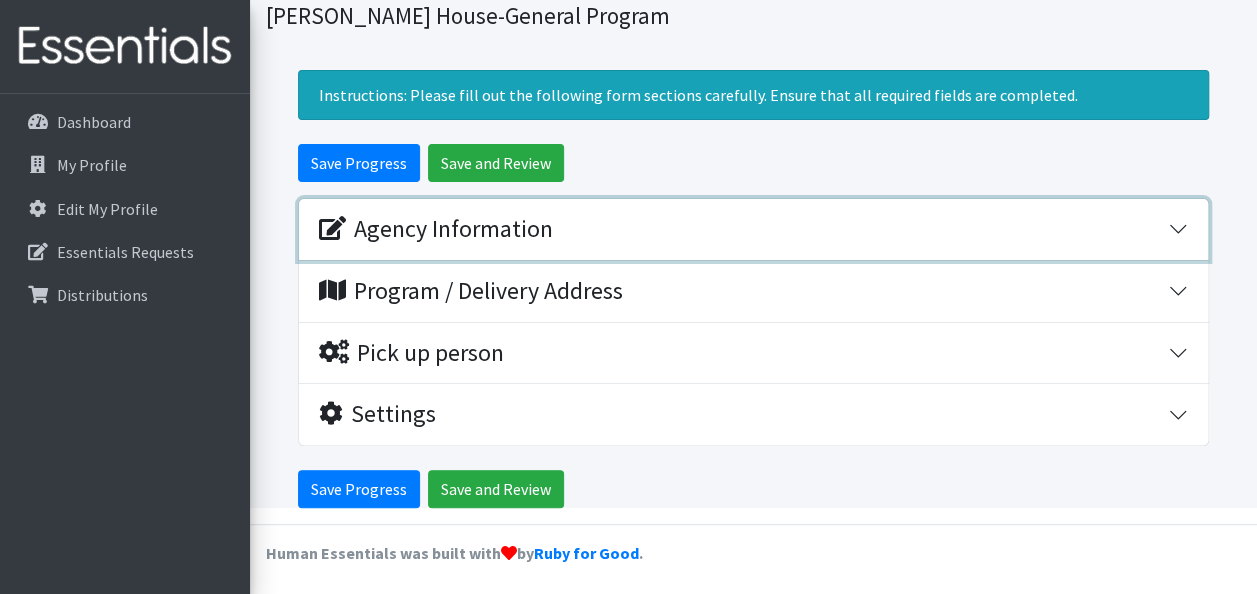 click on "Agency Information" at bounding box center [743, 229] 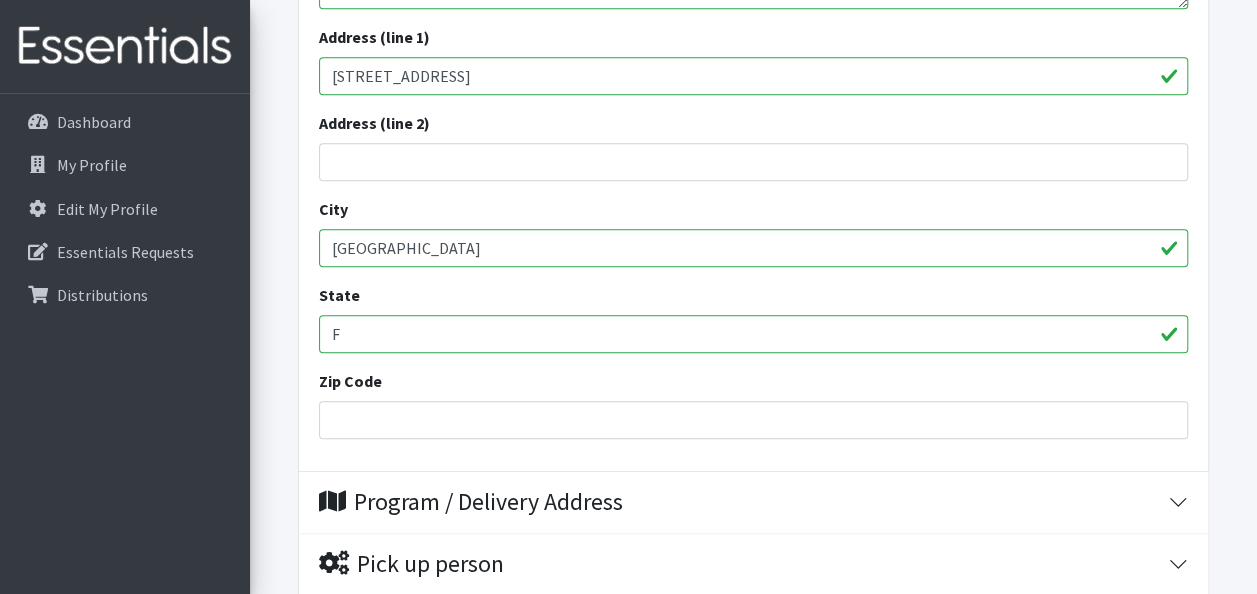 scroll, scrollTop: 915, scrollLeft: 0, axis: vertical 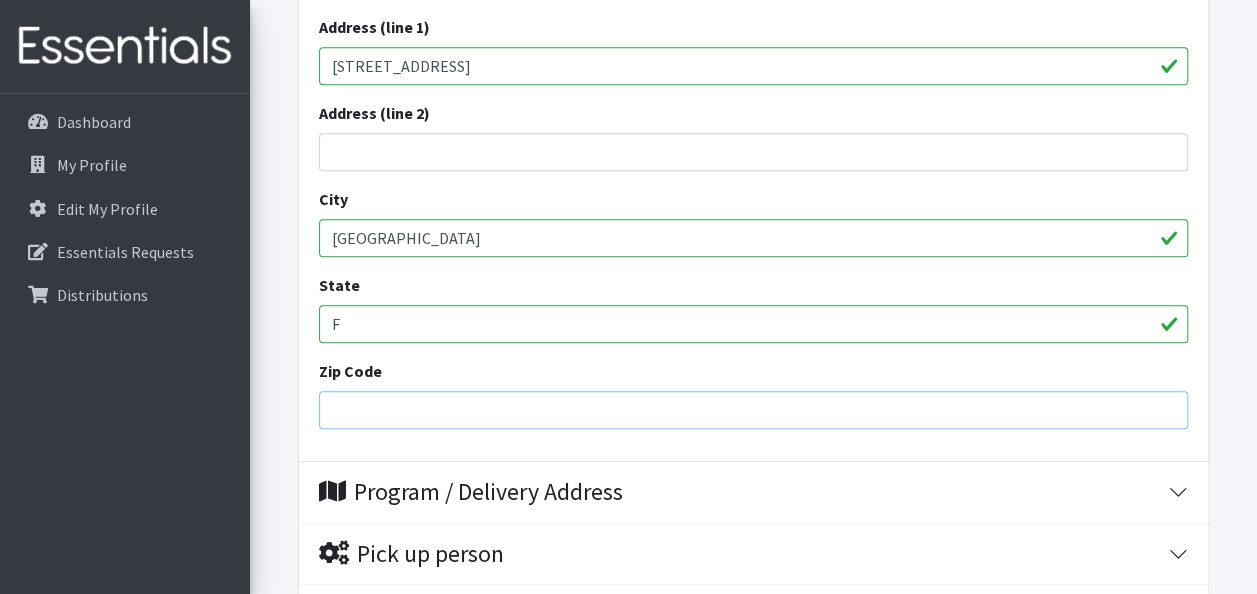 click on "Zip Code" at bounding box center (753, 410) 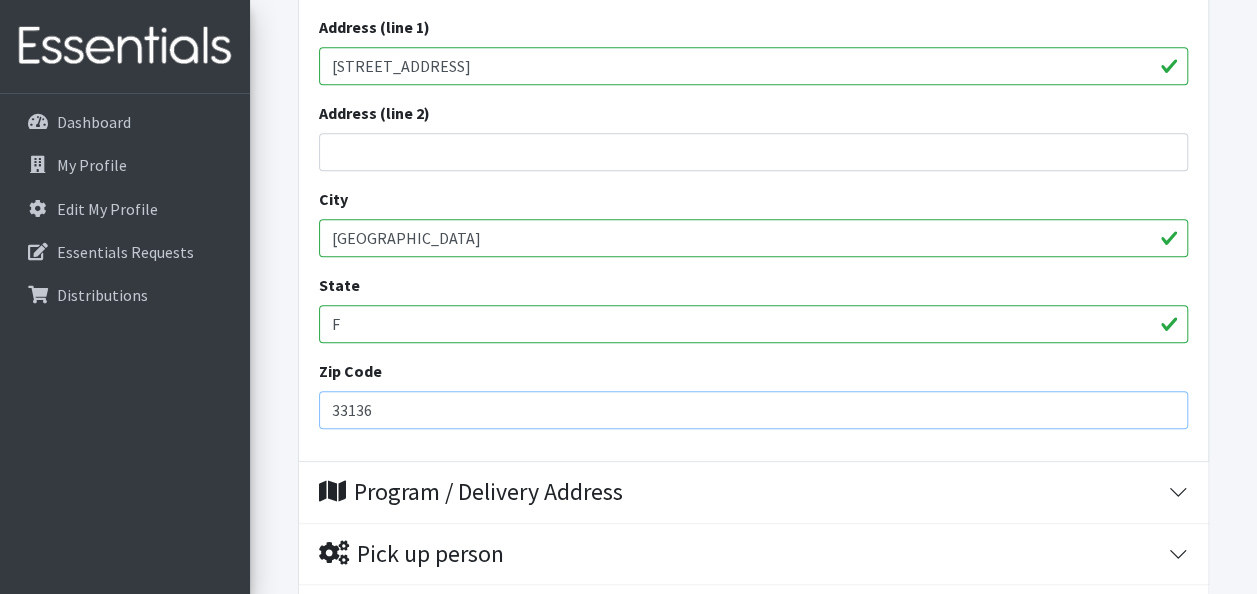 scroll, scrollTop: 396, scrollLeft: 0, axis: vertical 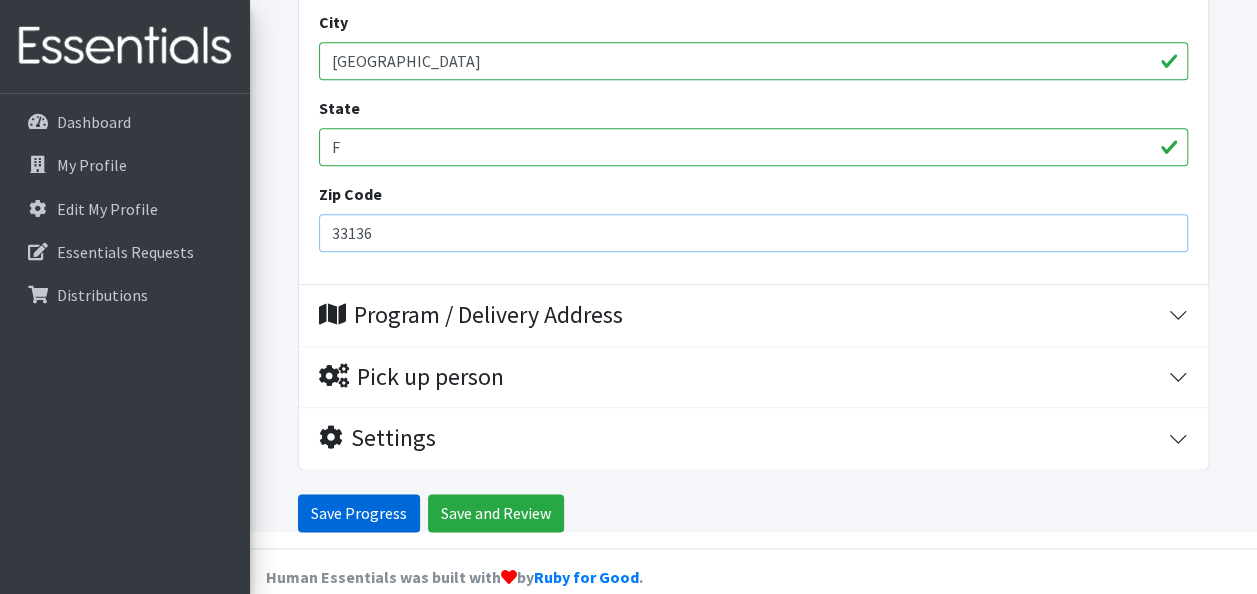 type on "33136" 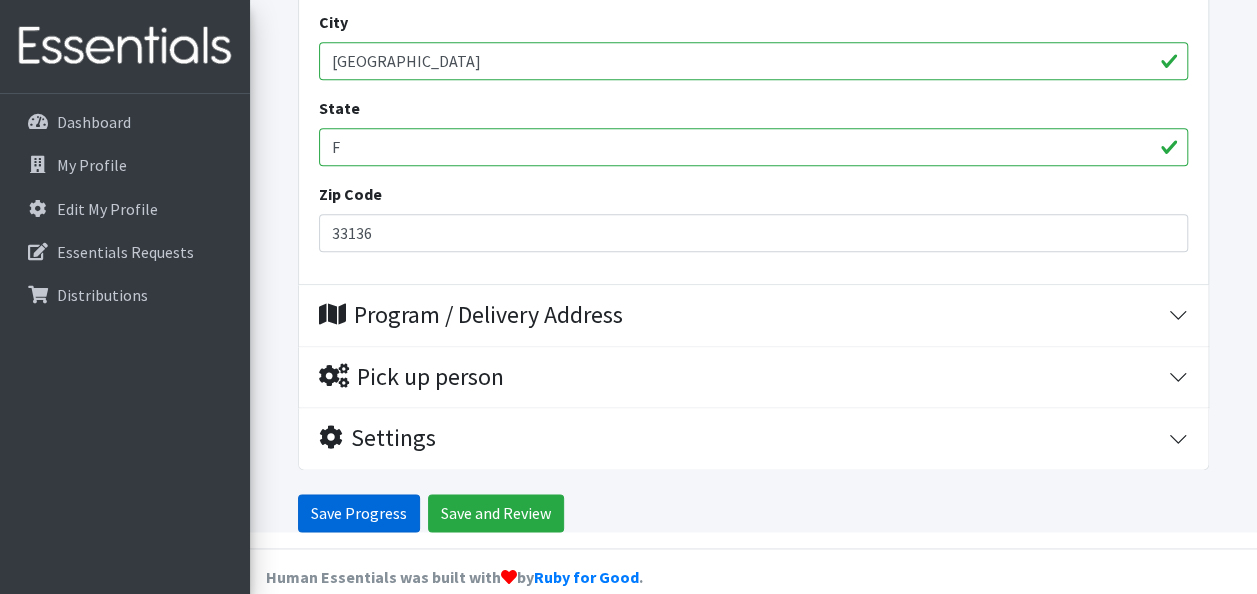 click on "Save Progress" at bounding box center (359, 513) 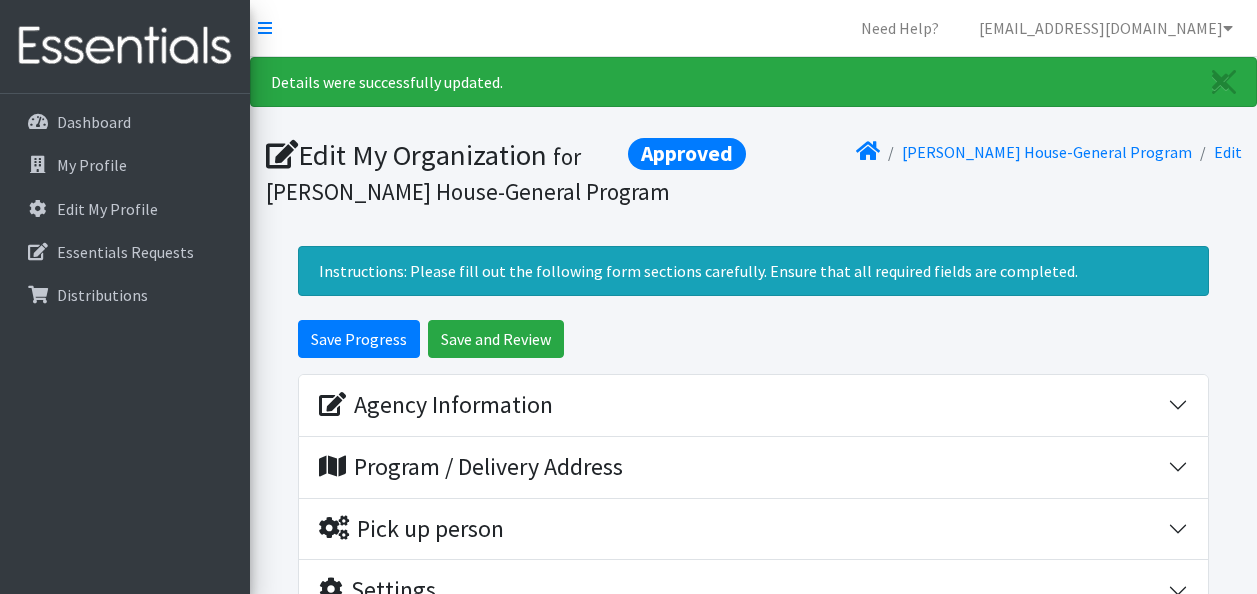 scroll, scrollTop: 0, scrollLeft: 0, axis: both 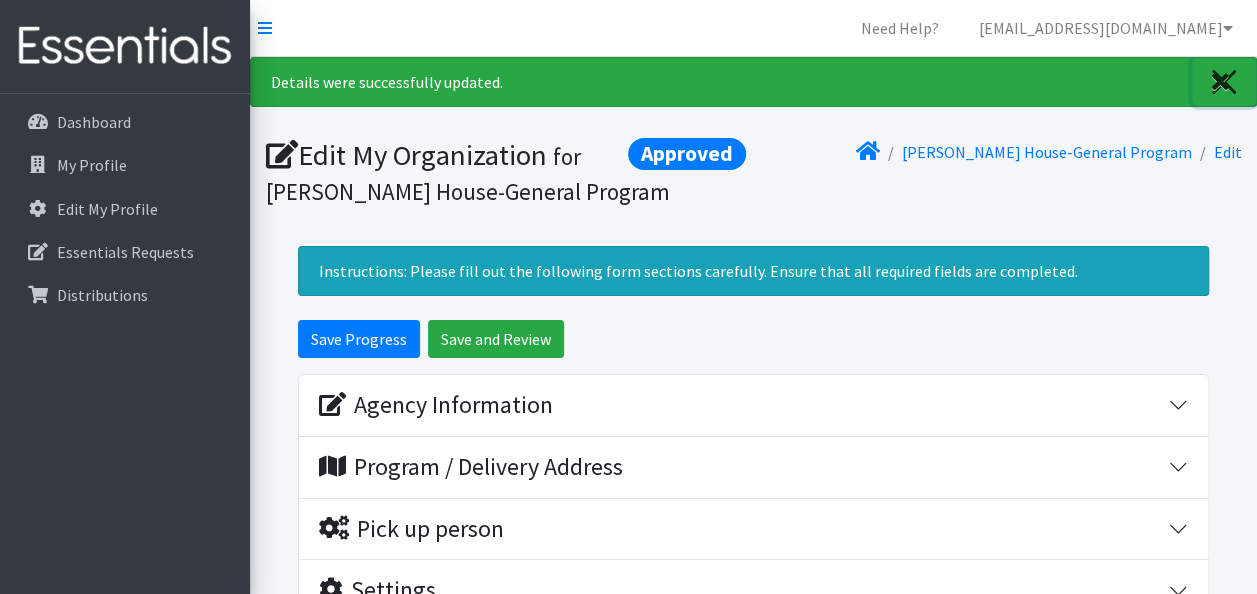 click at bounding box center [1220, 82] 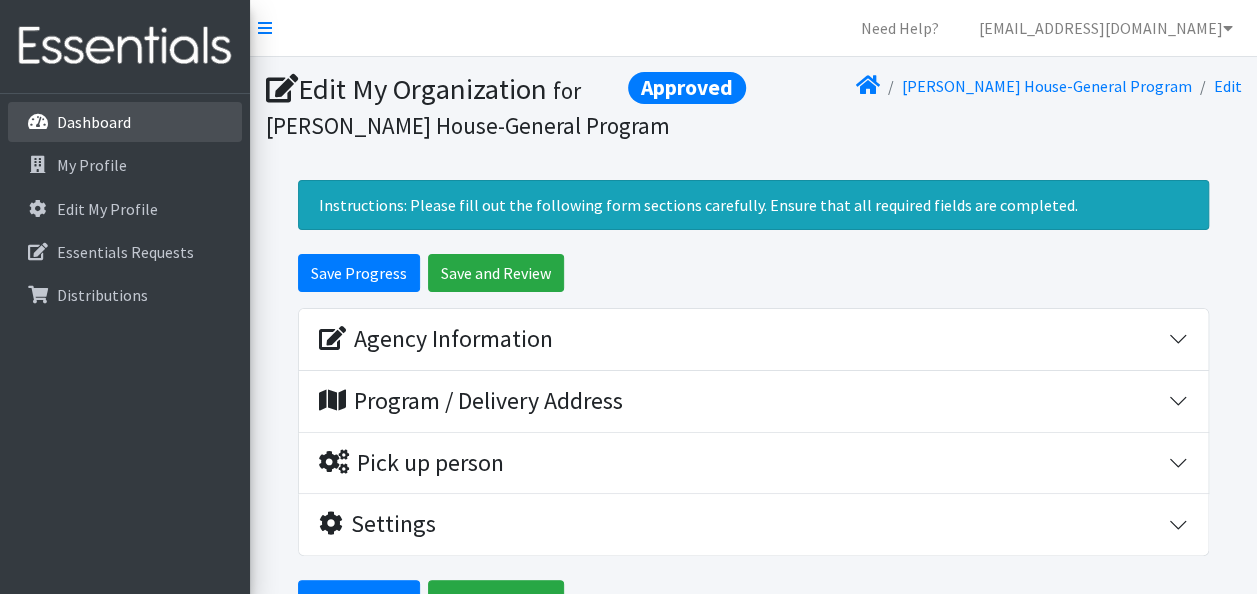 click on "Dashboard" at bounding box center [125, 122] 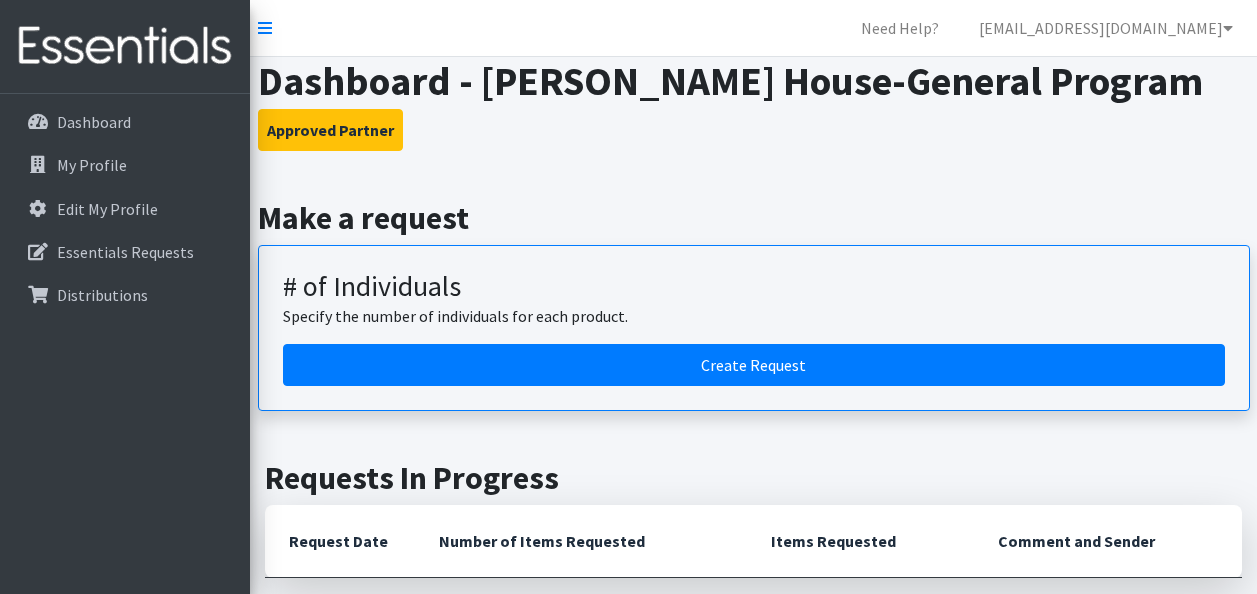 scroll, scrollTop: 0, scrollLeft: 0, axis: both 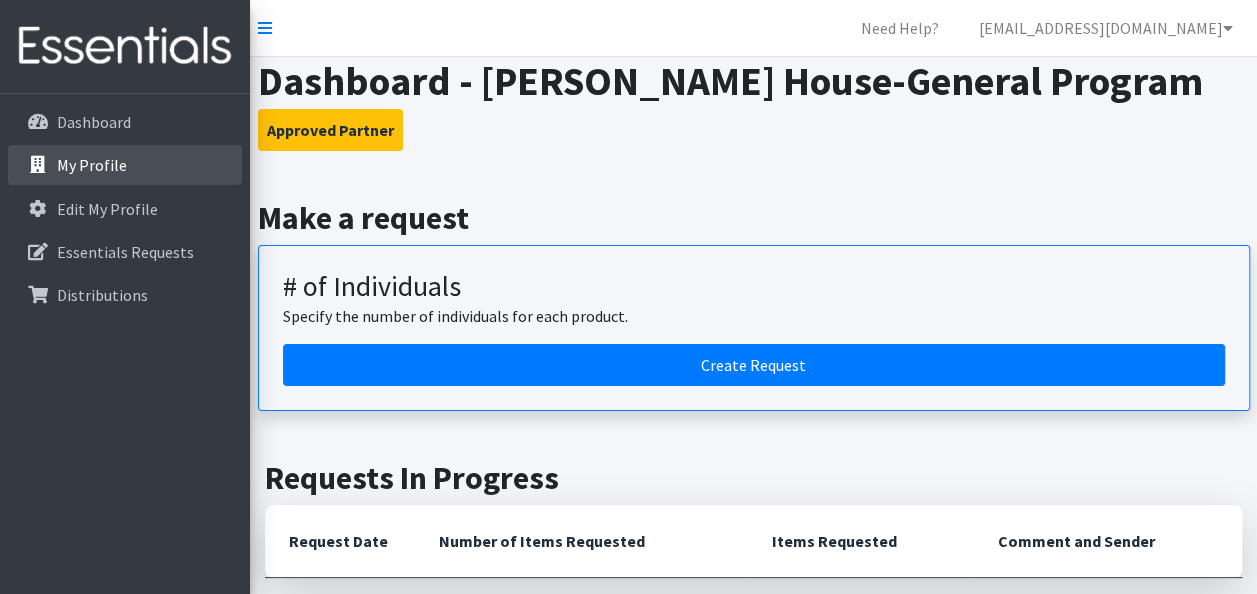 click on "My Profile" at bounding box center [92, 165] 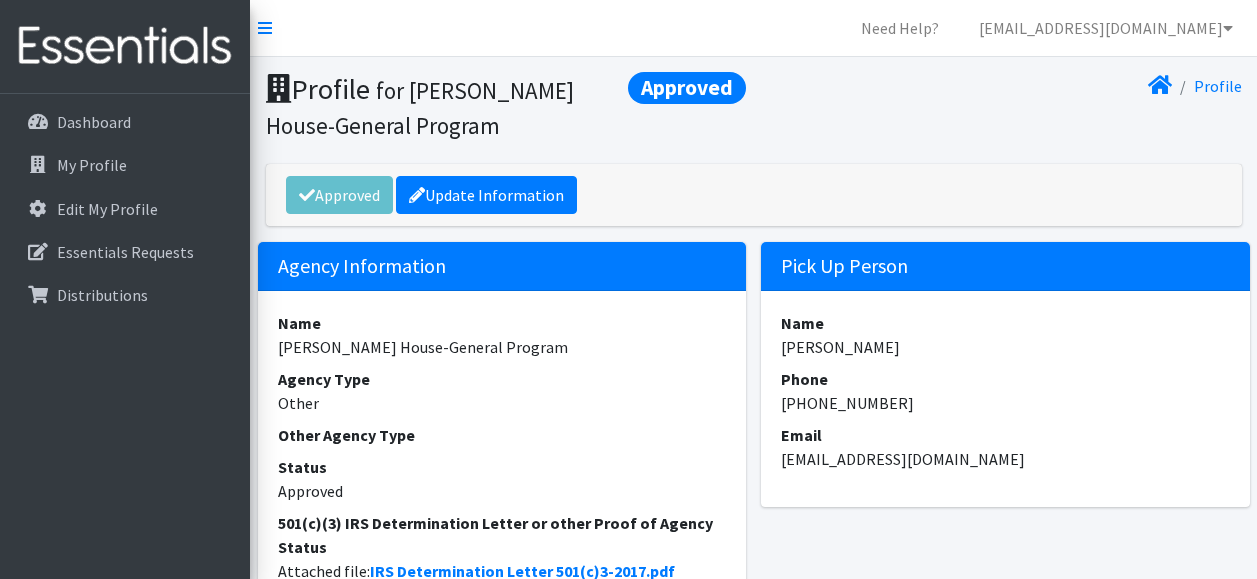 scroll, scrollTop: 0, scrollLeft: 0, axis: both 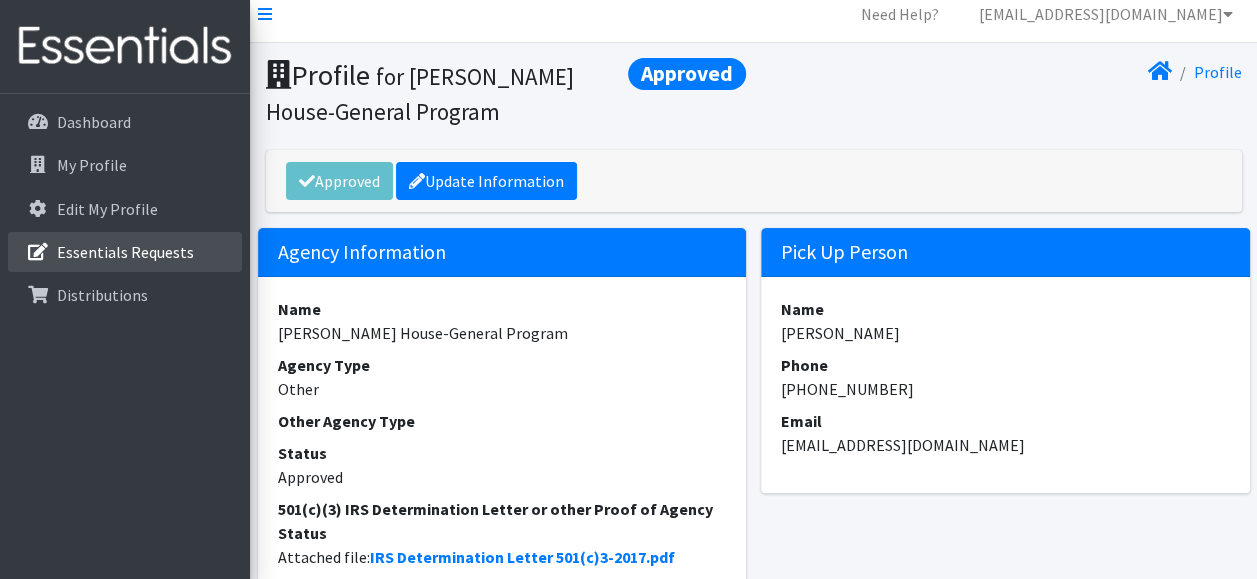 click on "Essentials Requests" at bounding box center (125, 252) 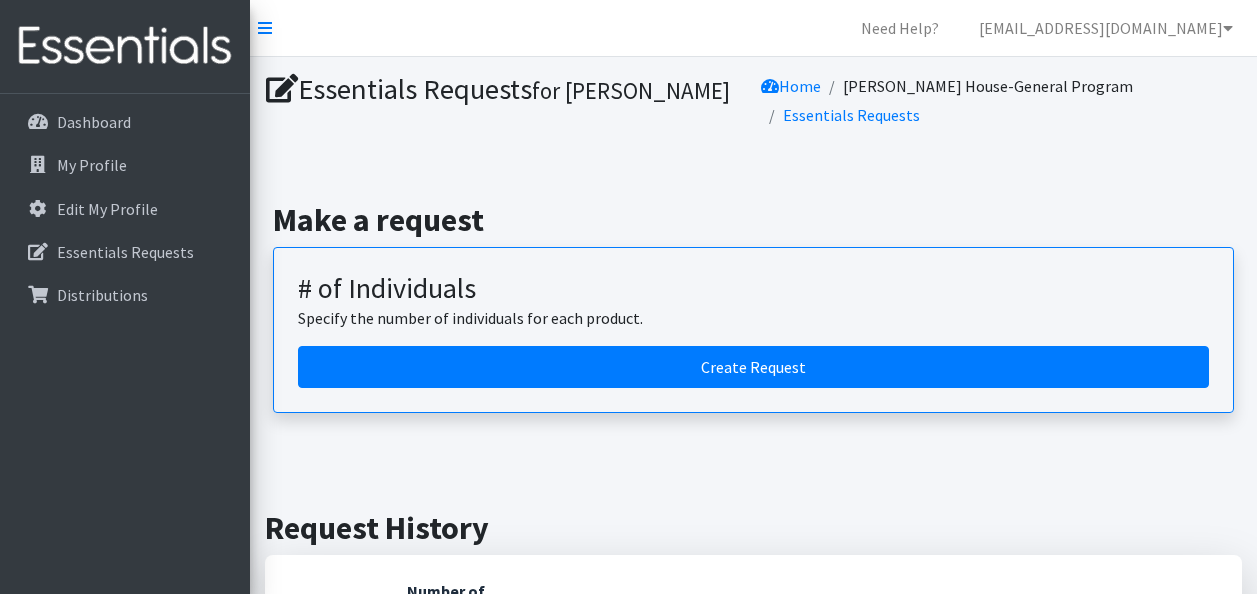 scroll, scrollTop: 0, scrollLeft: 0, axis: both 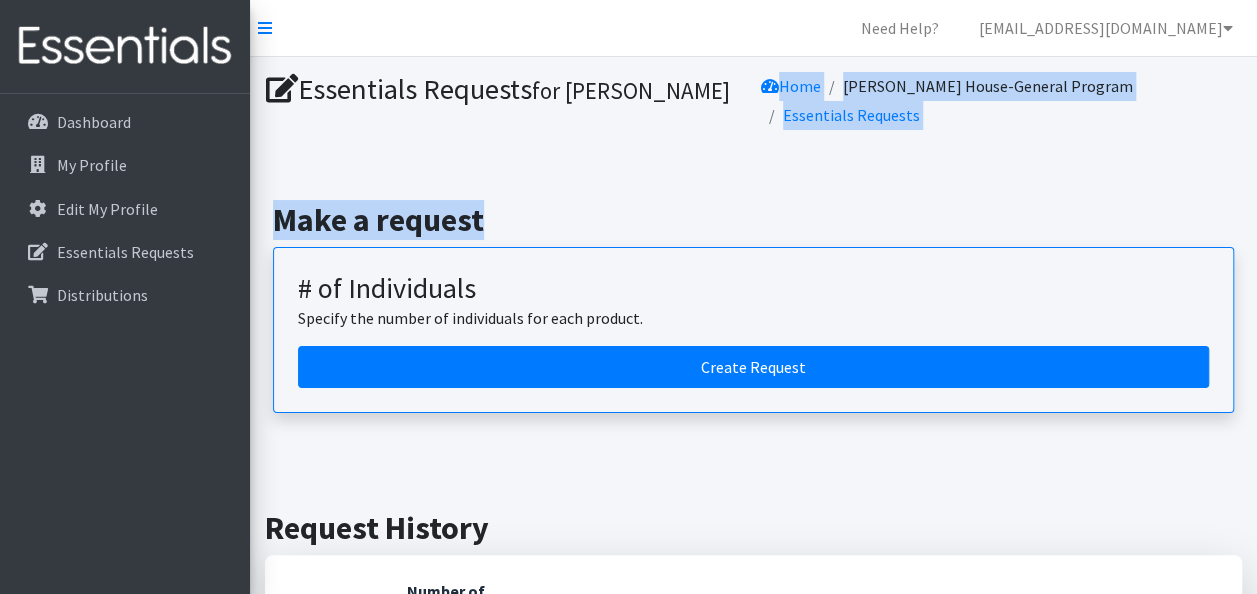 drag, startPoint x: 1250, startPoint y: 82, endPoint x: 1254, endPoint y: 201, distance: 119.06721 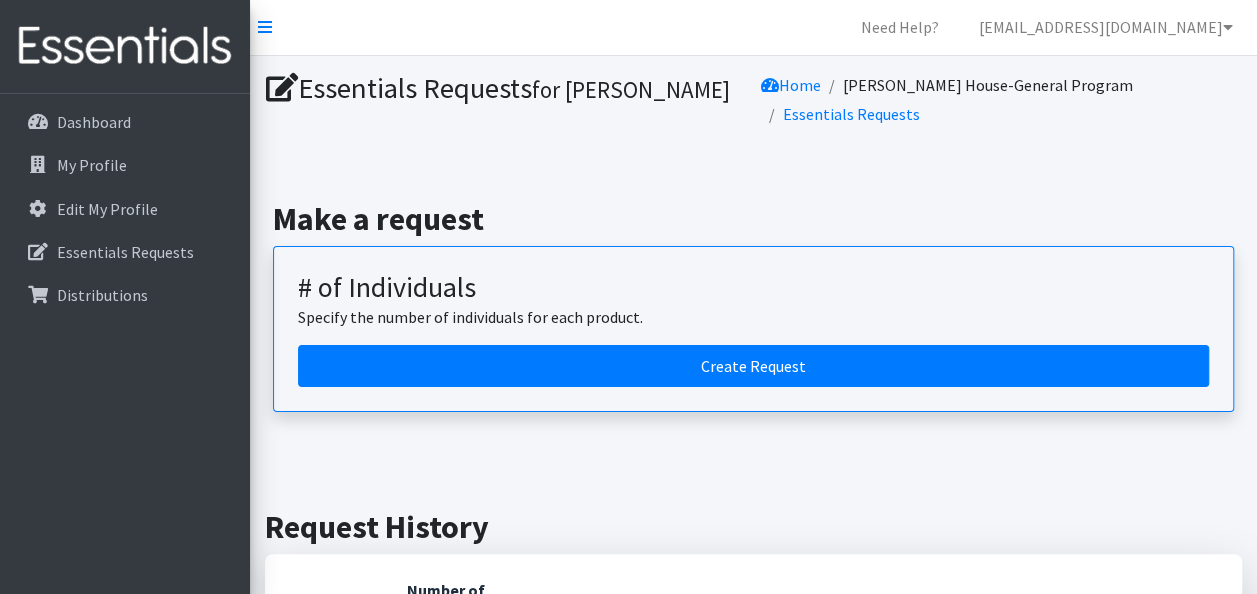scroll, scrollTop: 0, scrollLeft: 0, axis: both 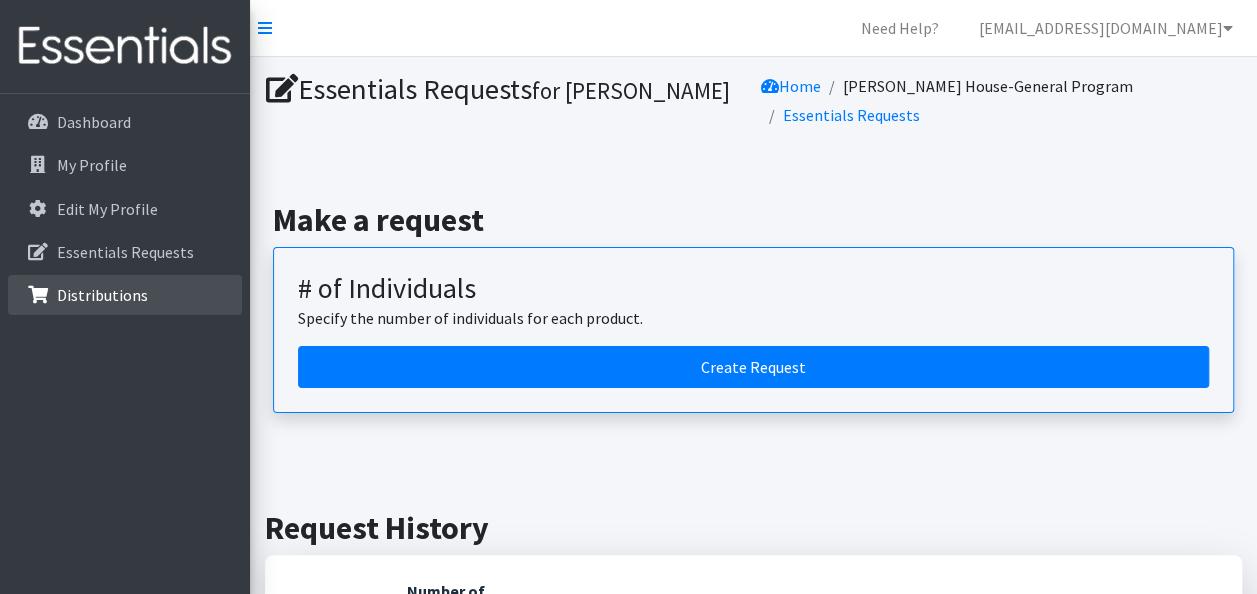 click on "Distributions" at bounding box center [102, 295] 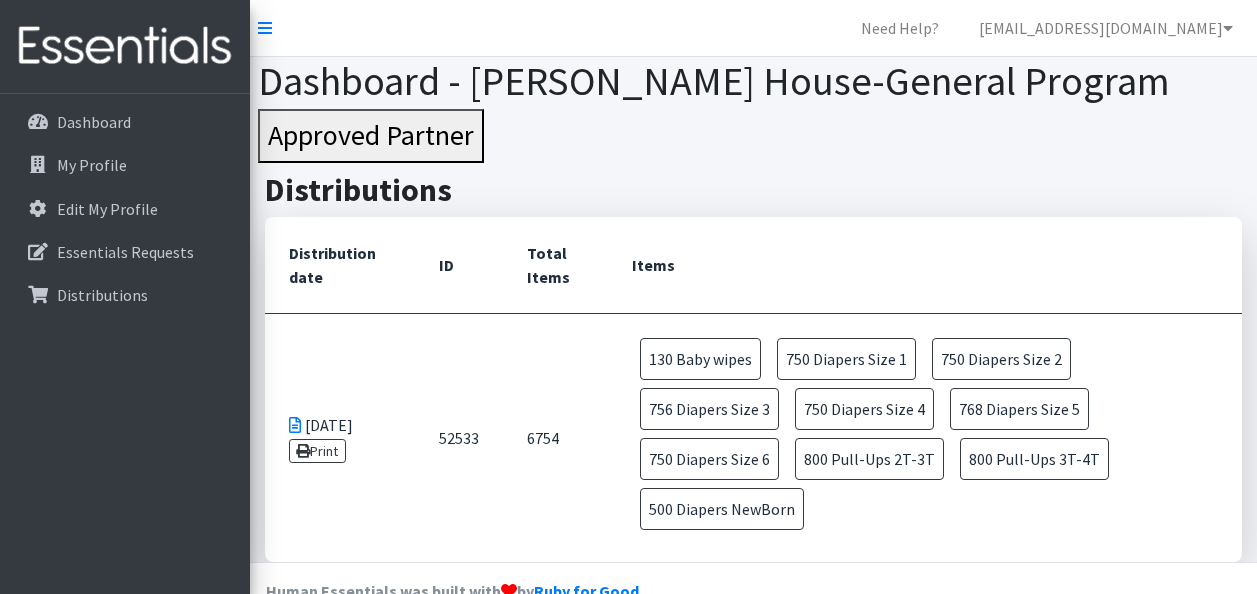 scroll, scrollTop: 0, scrollLeft: 0, axis: both 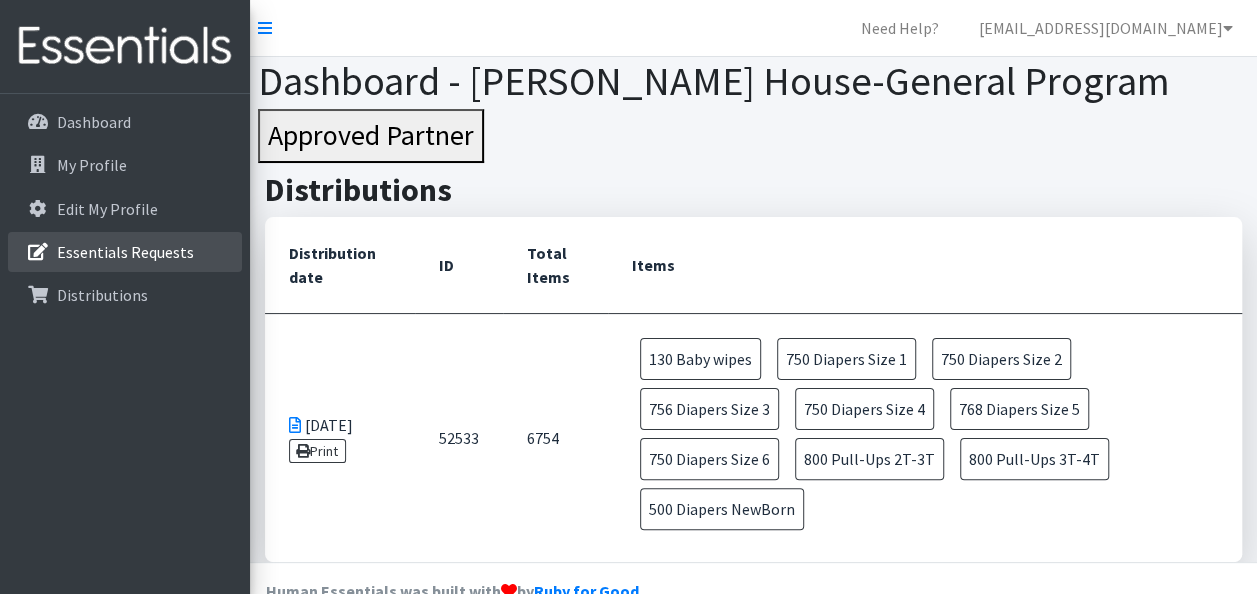click on "Essentials Requests" at bounding box center [125, 252] 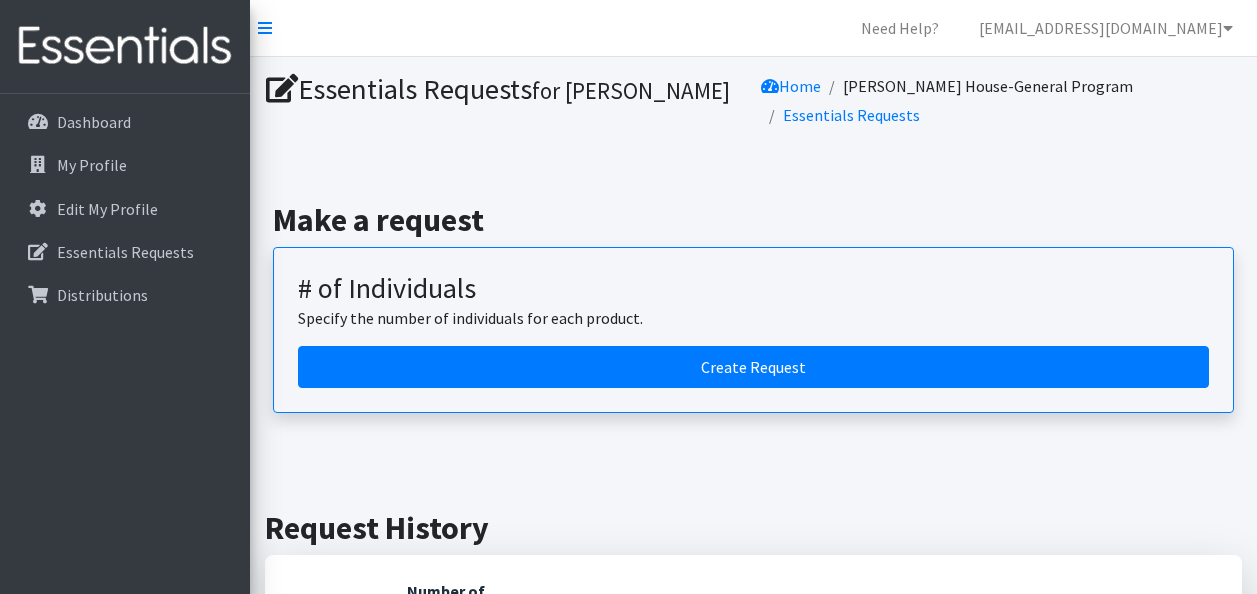 scroll, scrollTop: 0, scrollLeft: 0, axis: both 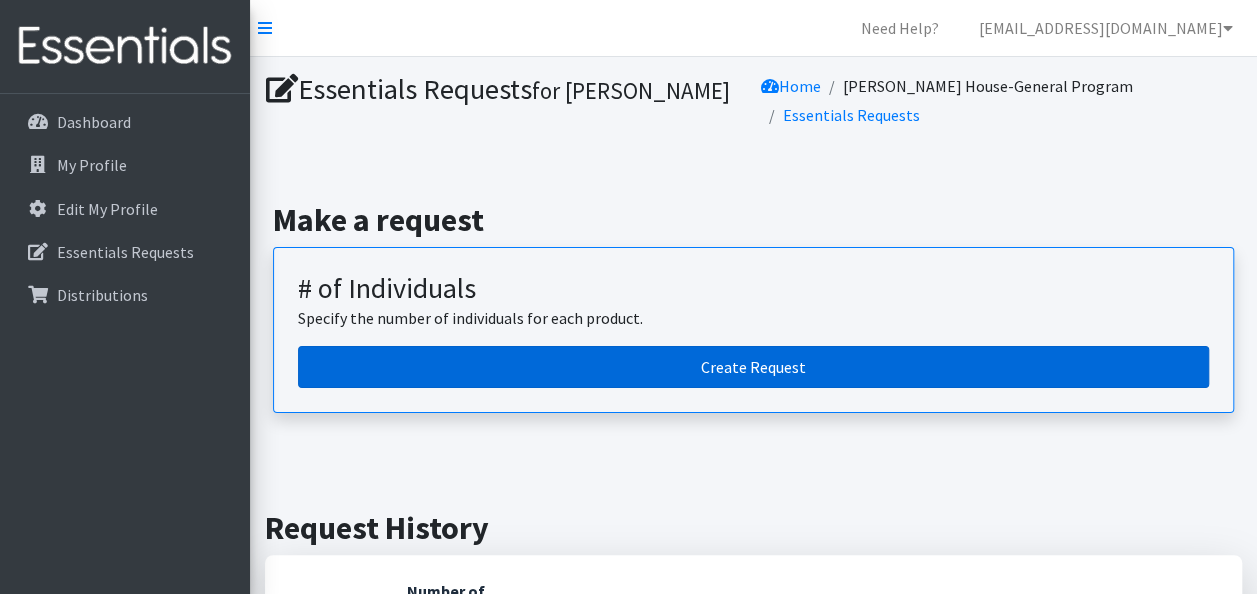 click on "Create Request" at bounding box center (753, 367) 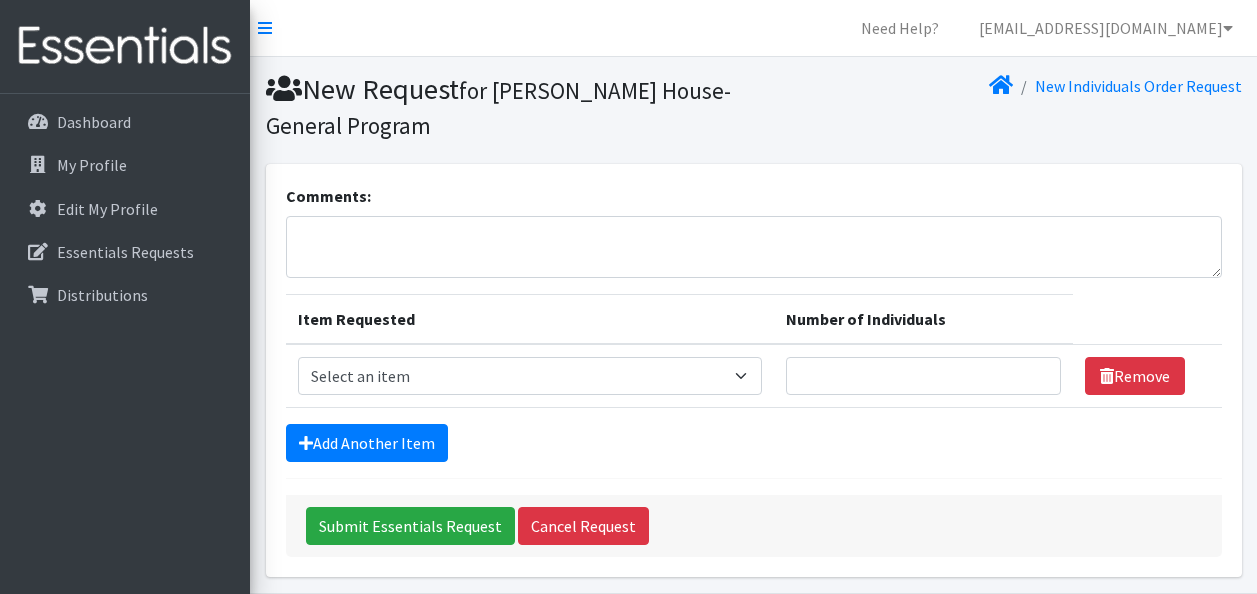 scroll, scrollTop: 0, scrollLeft: 0, axis: both 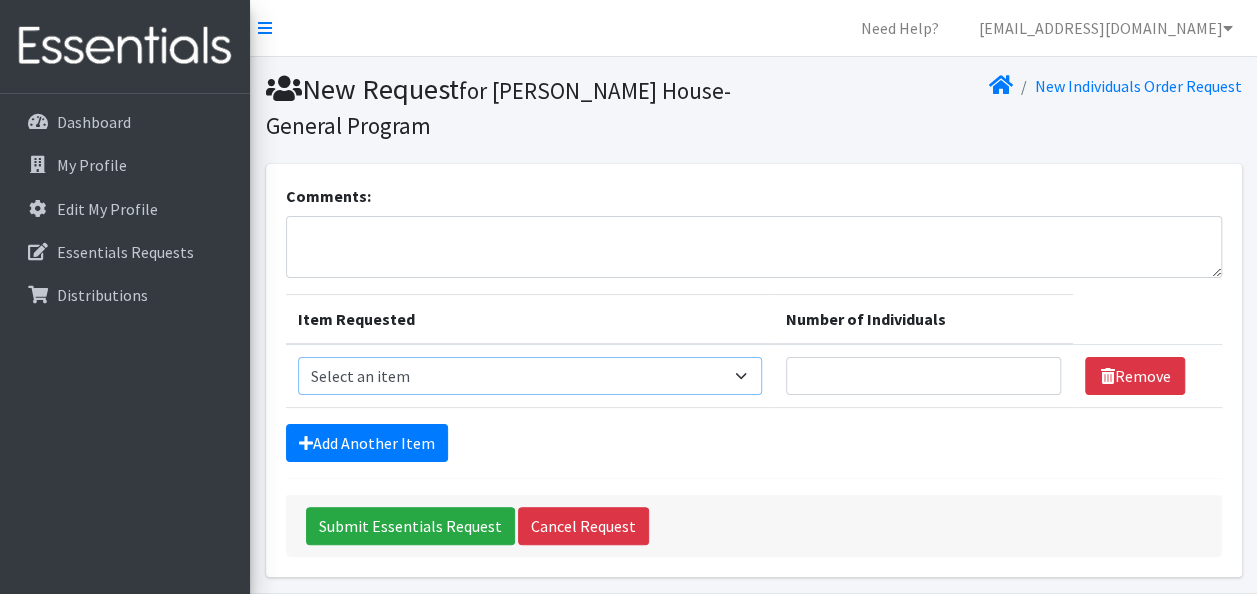 click on "Select an item
# - Total number of kids being served with this order:
Baby wipes
Diaper Size 7
Diapers NewBorn
Diapers Size 1
Diapers Size 2
Diapers Size 3
Diapers Size 4
Diapers Size 5
Diapers Size 6
Formula
Preemie
Pull-Ups 2T-3T
Pull-Ups 3T-4T
Pull-Ups 4T-5T
Size 8
Swimmers" at bounding box center (530, 376) 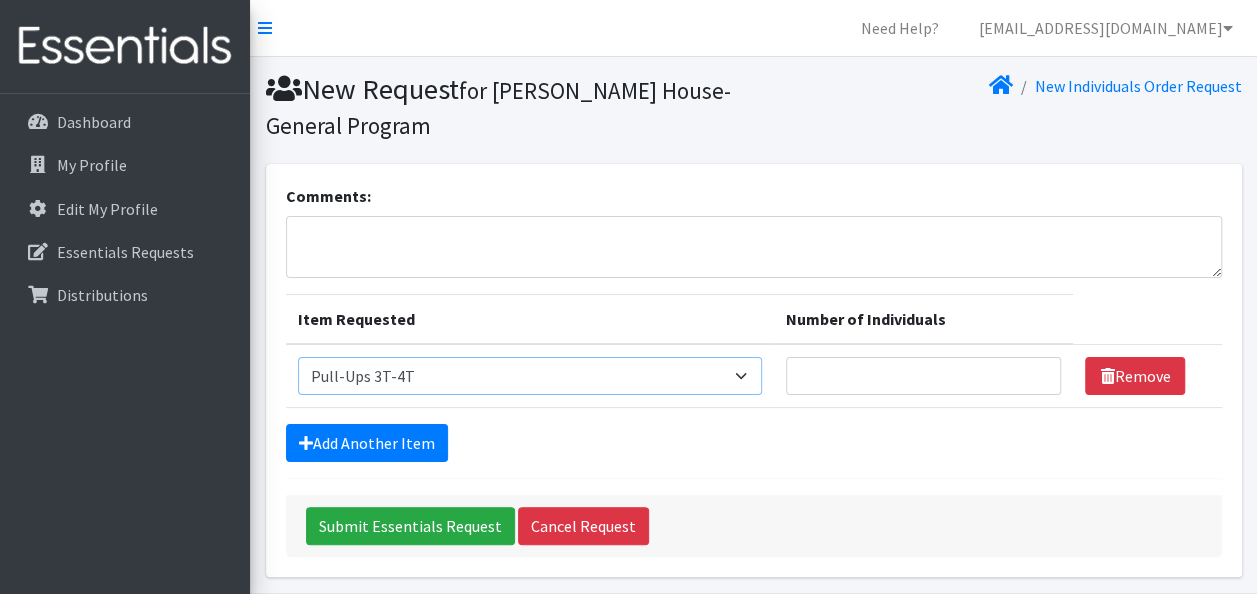 click on "Select an item
# - Total number of kids being served with this order:
Baby wipes
Diaper Size 7
Diapers NewBorn
Diapers Size 1
Diapers Size 2
Diapers Size 3
Diapers Size 4
Diapers Size 5
Diapers Size 6
Formula
Preemie
Pull-Ups 2T-3T
Pull-Ups 3T-4T
Pull-Ups 4T-5T
Size 8
Swimmers" at bounding box center (530, 376) 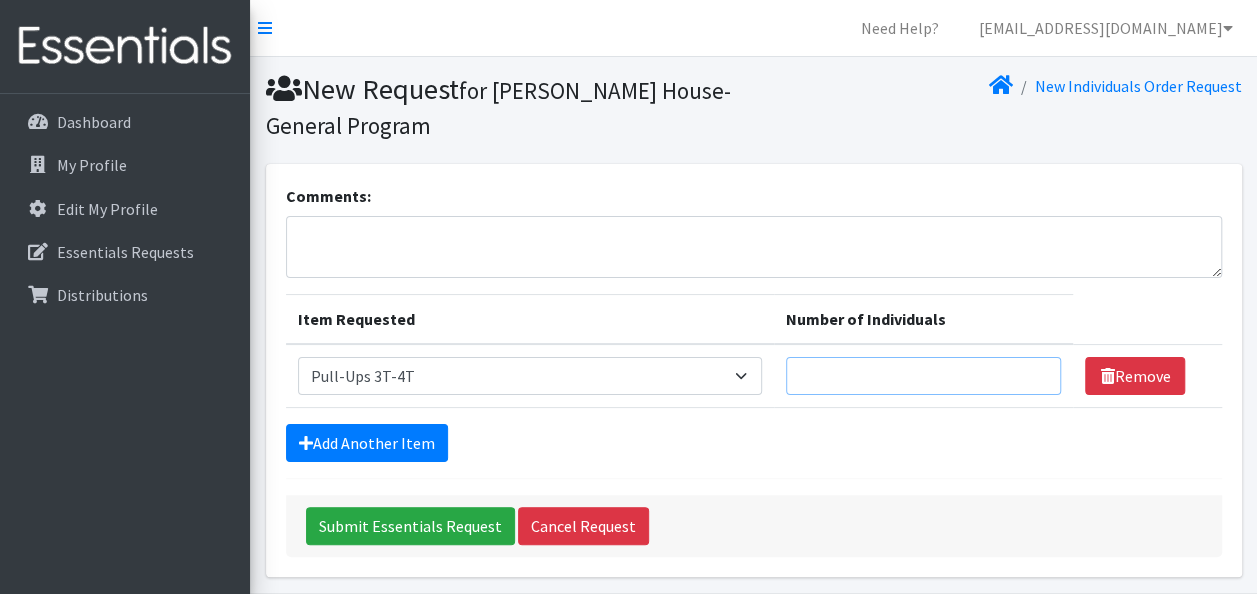 click on "Number of Individuals" at bounding box center (924, 376) 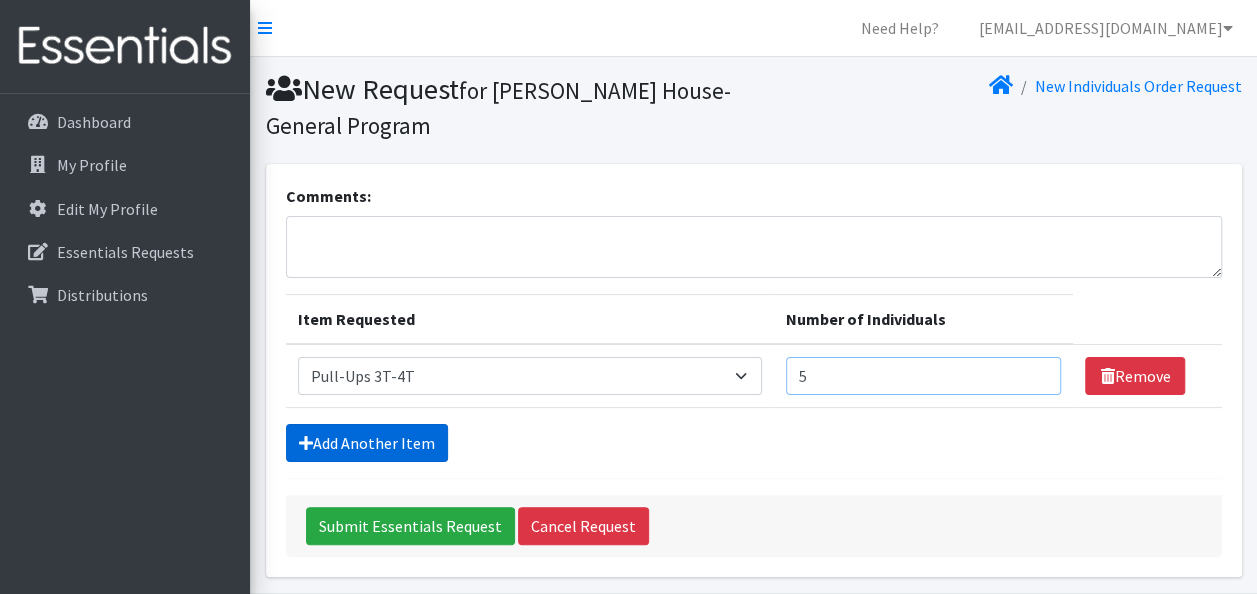 type on "5" 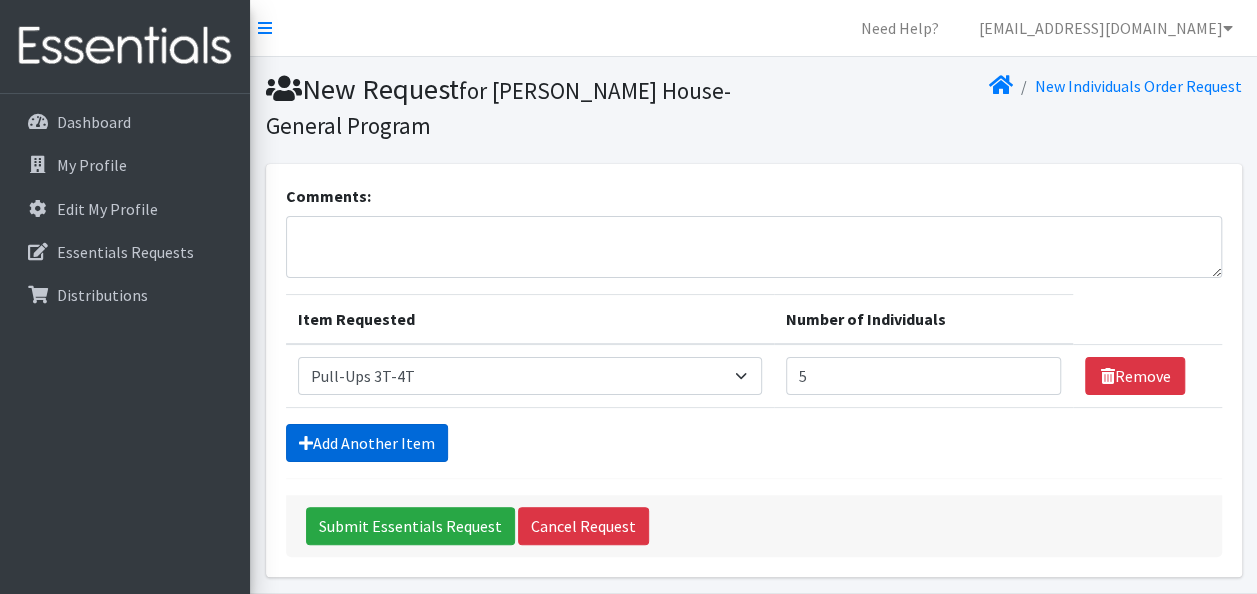 click on "Add Another Item" at bounding box center [367, 443] 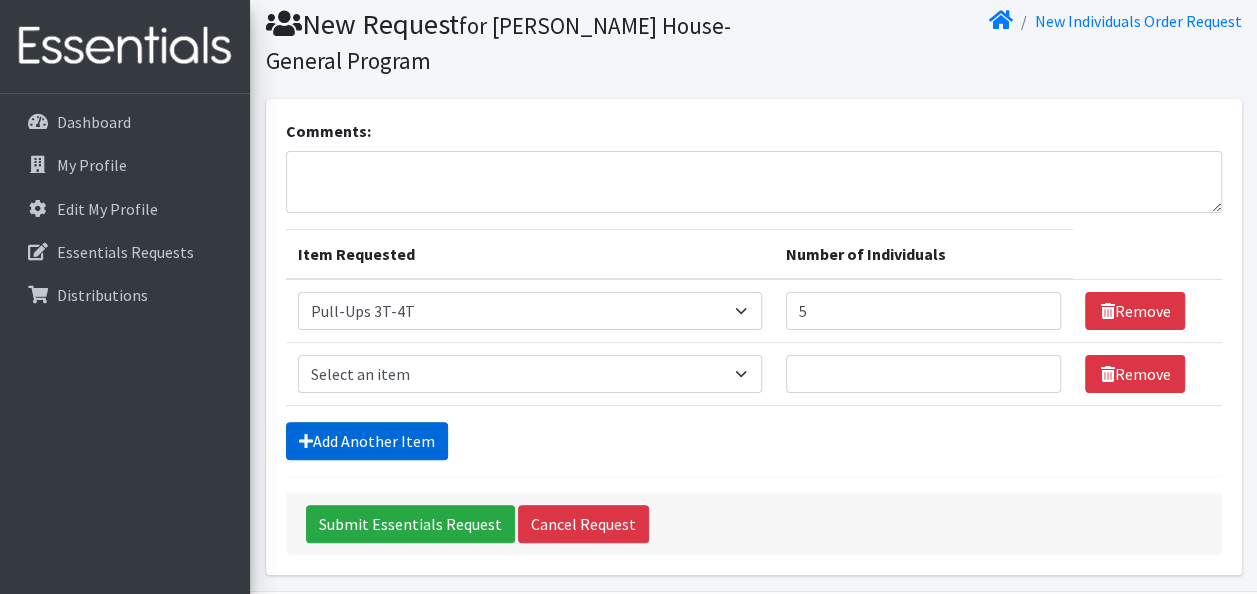 scroll, scrollTop: 134, scrollLeft: 0, axis: vertical 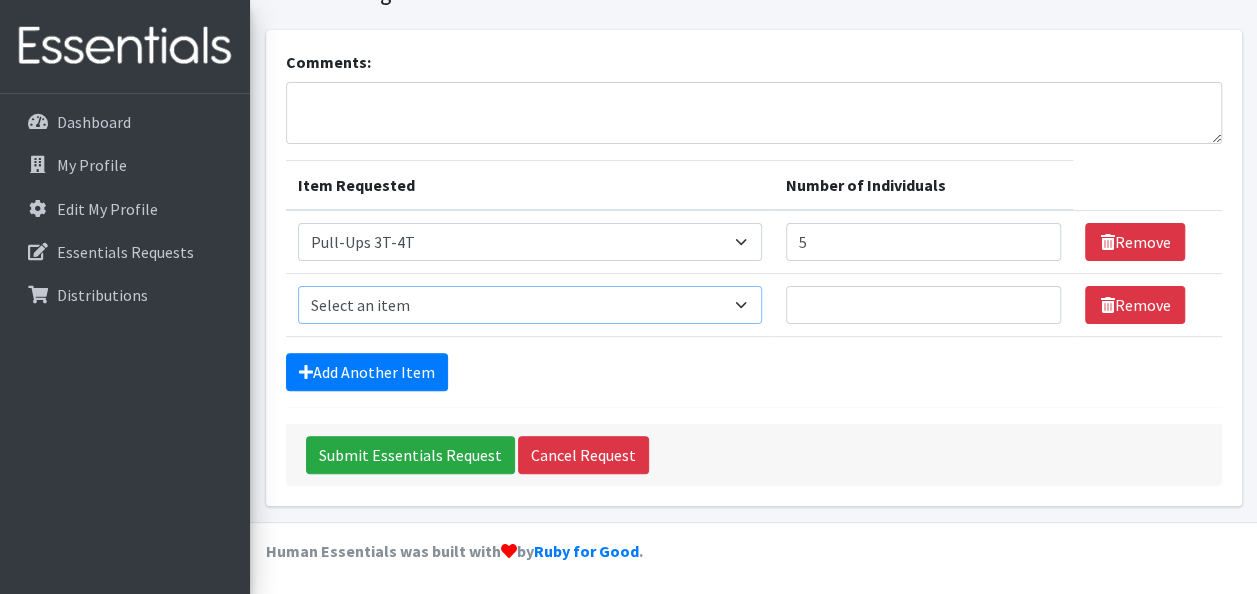 click on "Select an item
# - Total number of kids being served with this order:
Baby wipes
Diaper Size 7
Diapers NewBorn
Diapers Size 1
Diapers Size 2
Diapers Size 3
Diapers Size 4
Diapers Size 5
Diapers Size 6
Formula
Preemie
Pull-Ups 2T-3T
Pull-Ups 3T-4T
Pull-Ups 4T-5T
Size 8
Swimmers" at bounding box center [530, 305] 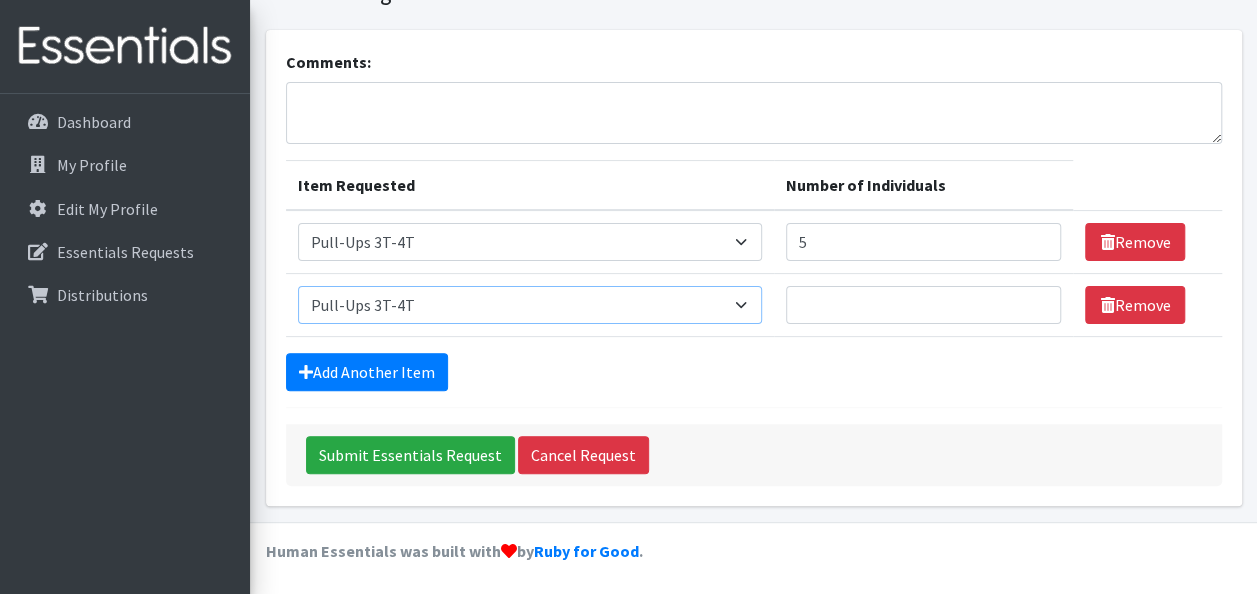 click on "Select an item
# - Total number of kids being served with this order:
Baby wipes
Diaper Size 7
Diapers NewBorn
Diapers Size 1
Diapers Size 2
Diapers Size 3
Diapers Size 4
Diapers Size 5
Diapers Size 6
Formula
Preemie
Pull-Ups 2T-3T
Pull-Ups 3T-4T
Pull-Ups 4T-5T
Size 8
Swimmers" at bounding box center (530, 305) 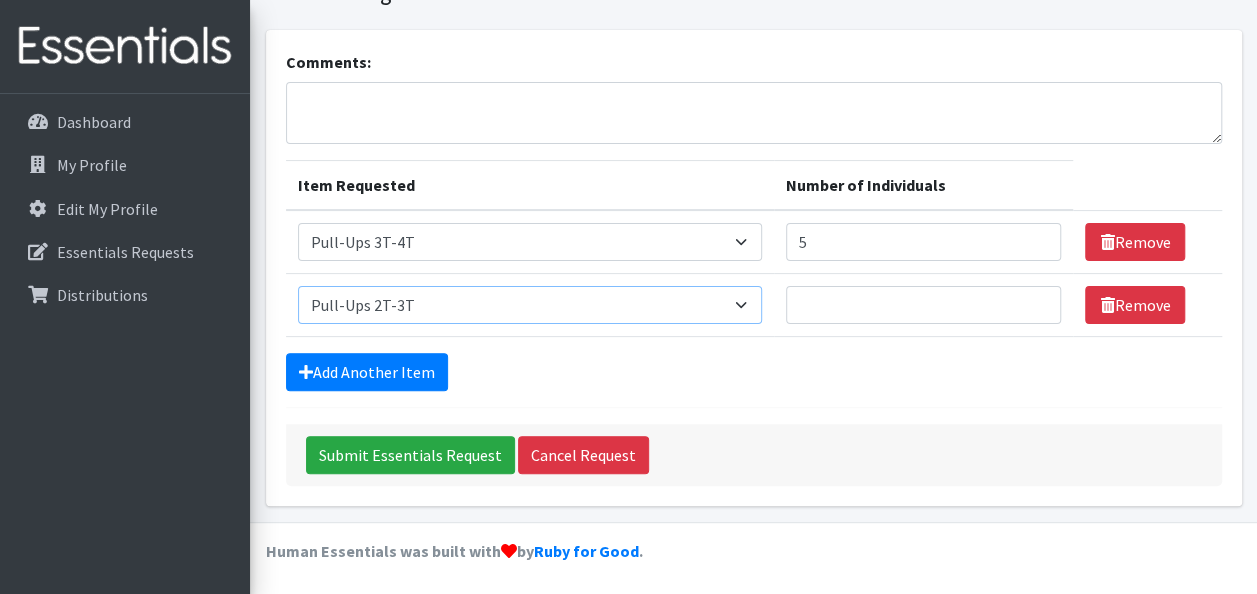 click on "Select an item
# - Total number of kids being served with this order:
Baby wipes
Diaper Size 7
Diapers NewBorn
Diapers Size 1
Diapers Size 2
Diapers Size 3
Diapers Size 4
Diapers Size 5
Diapers Size 6
Formula
Preemie
Pull-Ups 2T-3T
Pull-Ups 3T-4T
Pull-Ups 4T-5T
Size 8
Swimmers" at bounding box center [530, 305] 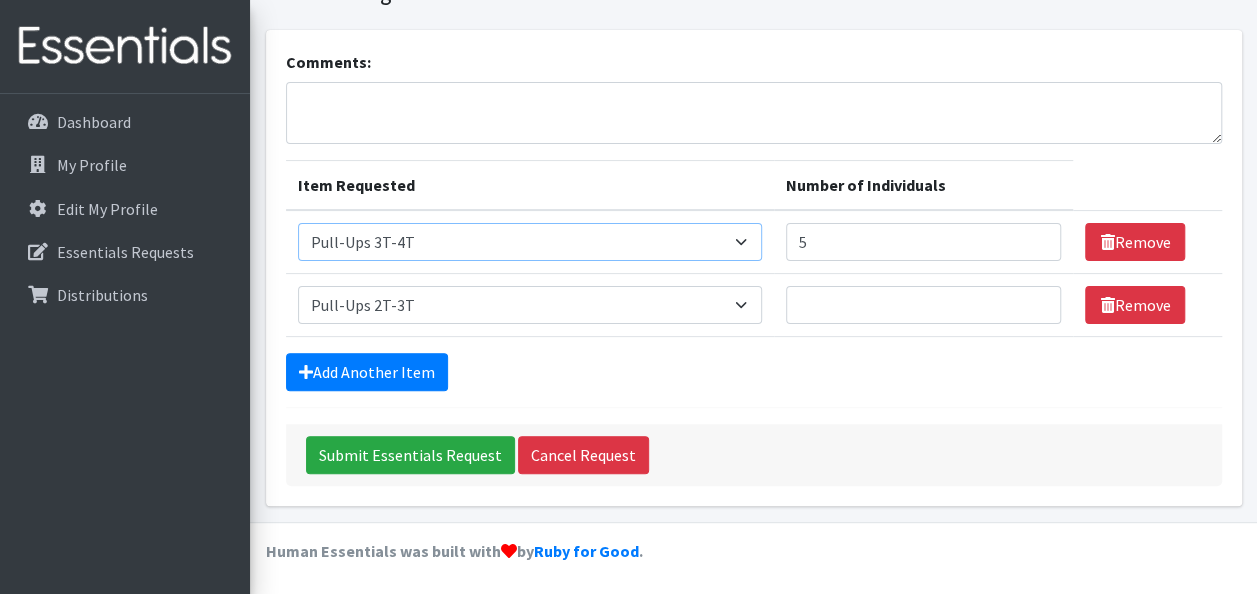 click on "Select an item
# - Total number of kids being served with this order:
Baby wipes
Diaper Size 7
Diapers NewBorn
Diapers Size 1
Diapers Size 2
Diapers Size 3
Diapers Size 4
Diapers Size 5
Diapers Size 6
Formula
Preemie
Pull-Ups 2T-3T
Pull-Ups 3T-4T
Pull-Ups 4T-5T
Size 8
Swimmers" at bounding box center (530, 242) 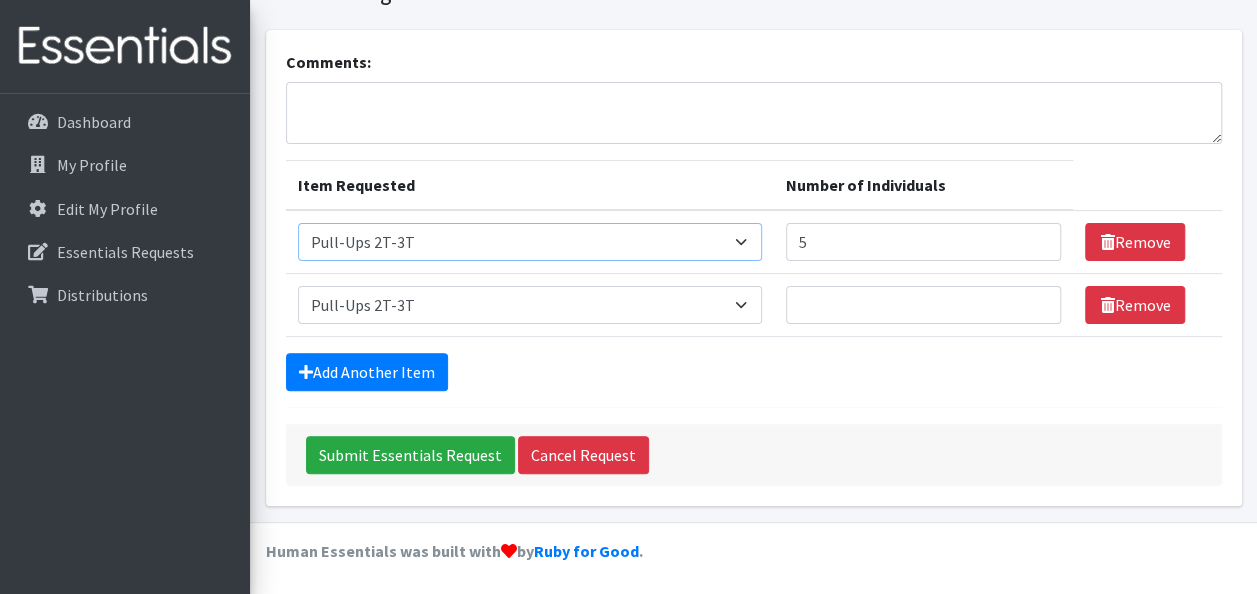 click on "Select an item
# - Total number of kids being served with this order:
Baby wipes
Diaper Size 7
Diapers NewBorn
Diapers Size 1
Diapers Size 2
Diapers Size 3
Diapers Size 4
Diapers Size 5
Diapers Size 6
Formula
Preemie
Pull-Ups 2T-3T
Pull-Ups 3T-4T
Pull-Ups 4T-5T
Size 8
Swimmers" at bounding box center (530, 242) 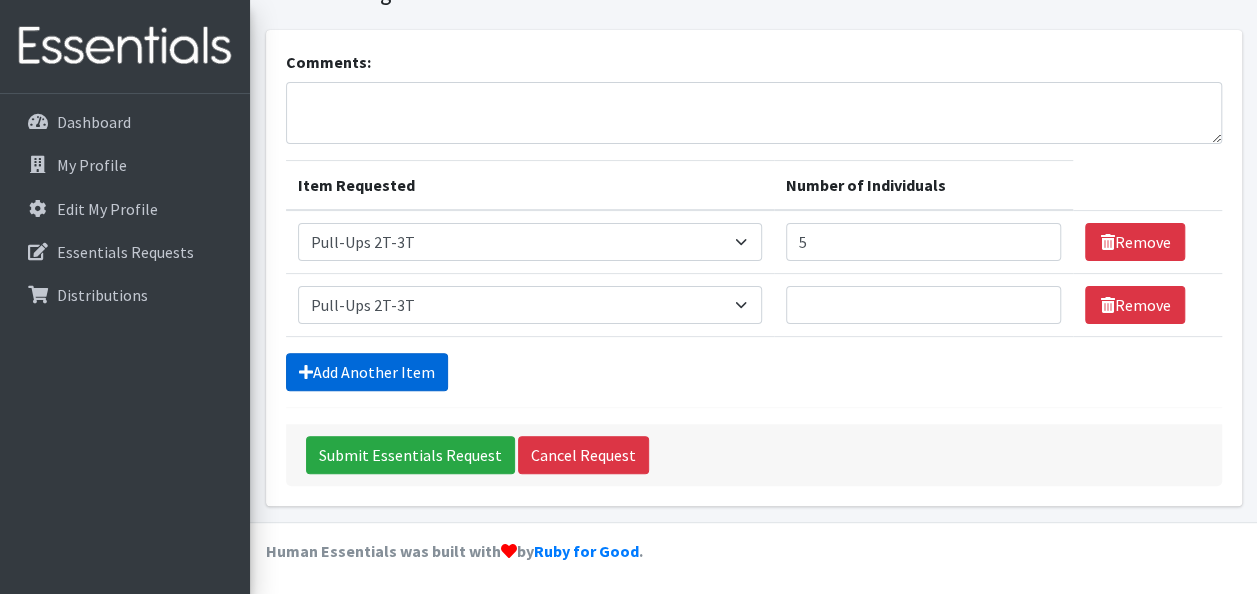 click on "Add Another Item" at bounding box center [367, 372] 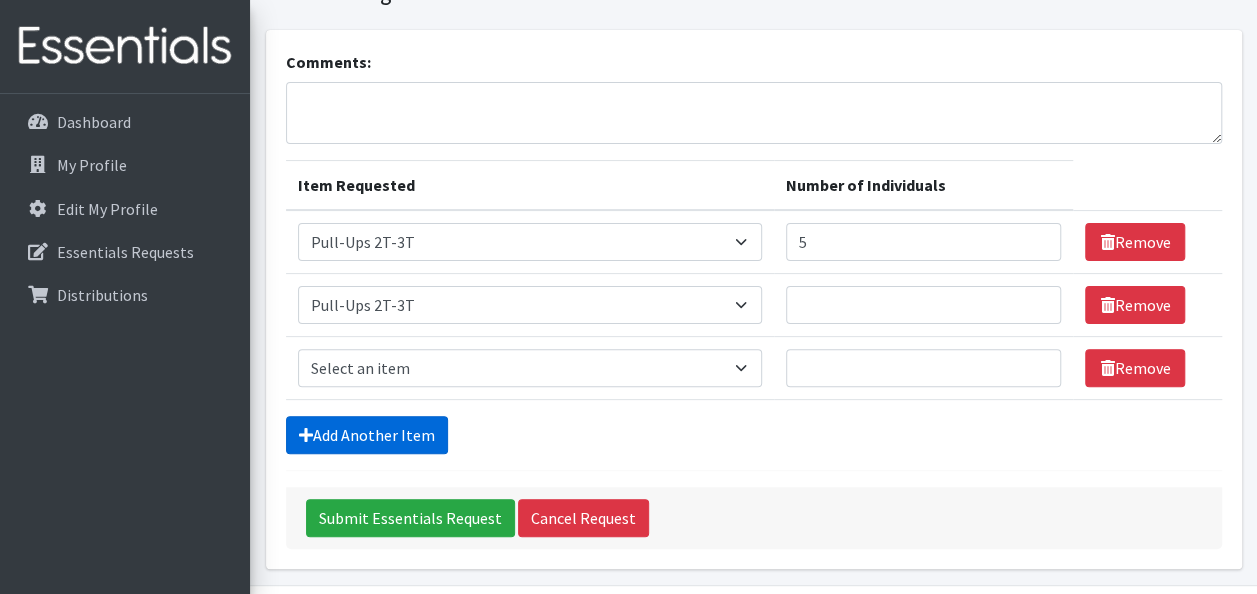 scroll, scrollTop: 196, scrollLeft: 0, axis: vertical 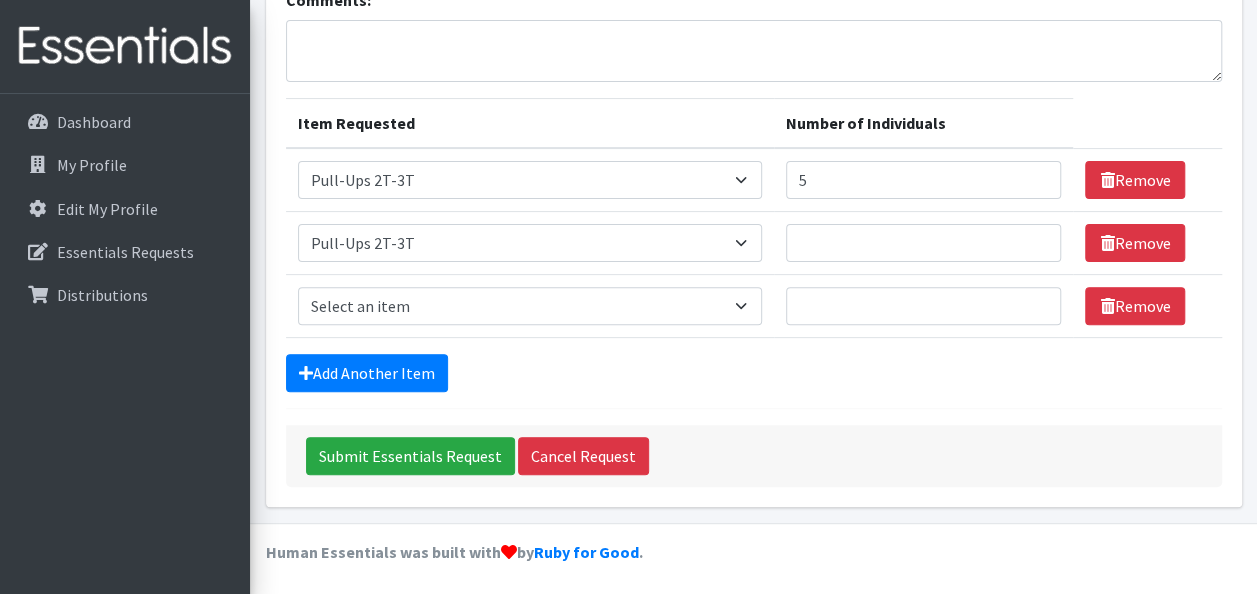 click on "Item Requested
Select an item
# - Total number of kids being served with this order:
Baby wipes
Diaper Size 7
Diapers NewBorn
Diapers Size 1
Diapers Size 2
Diapers Size 3
Diapers Size 4
Diapers Size 5
Diapers Size 6
Formula
Preemie
Pull-Ups 2T-3T
Pull-Ups 3T-4T
Pull-Ups 4T-5T
Size 8
Swimmers" at bounding box center [530, 306] 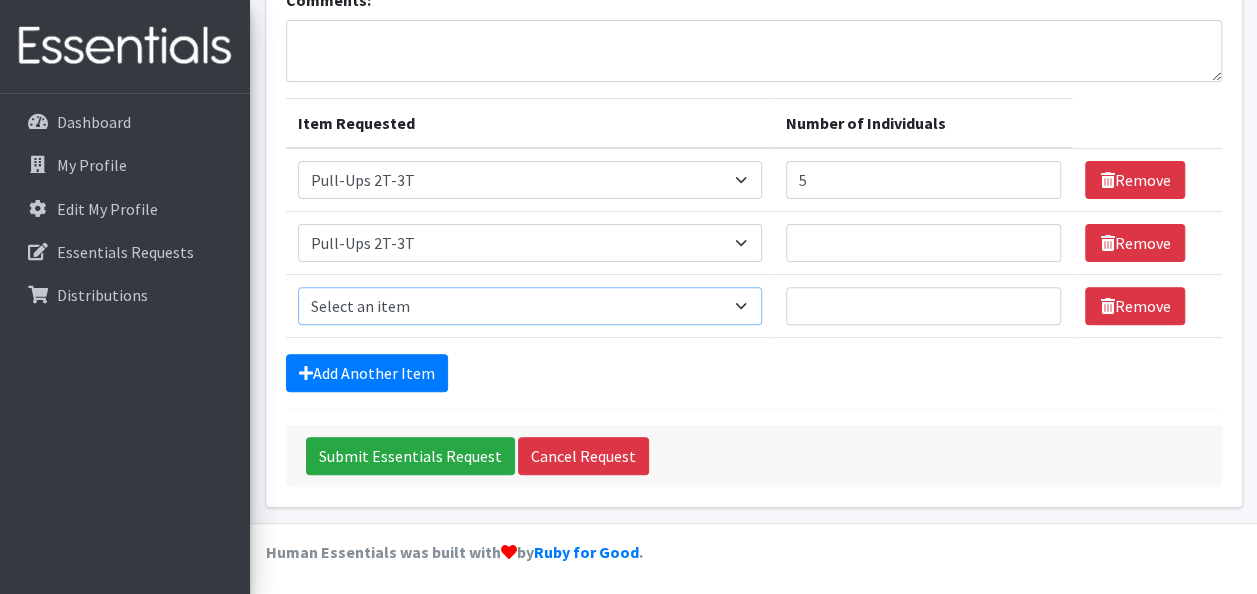 click on "Select an item
# - Total number of kids being served with this order:
Baby wipes
Diaper Size 7
Diapers NewBorn
Diapers Size 1
Diapers Size 2
Diapers Size 3
Diapers Size 4
Diapers Size 5
Diapers Size 6
Formula
Preemie
Pull-Ups 2T-3T
Pull-Ups 3T-4T
Pull-Ups 4T-5T
Size 8
Swimmers" at bounding box center (530, 306) 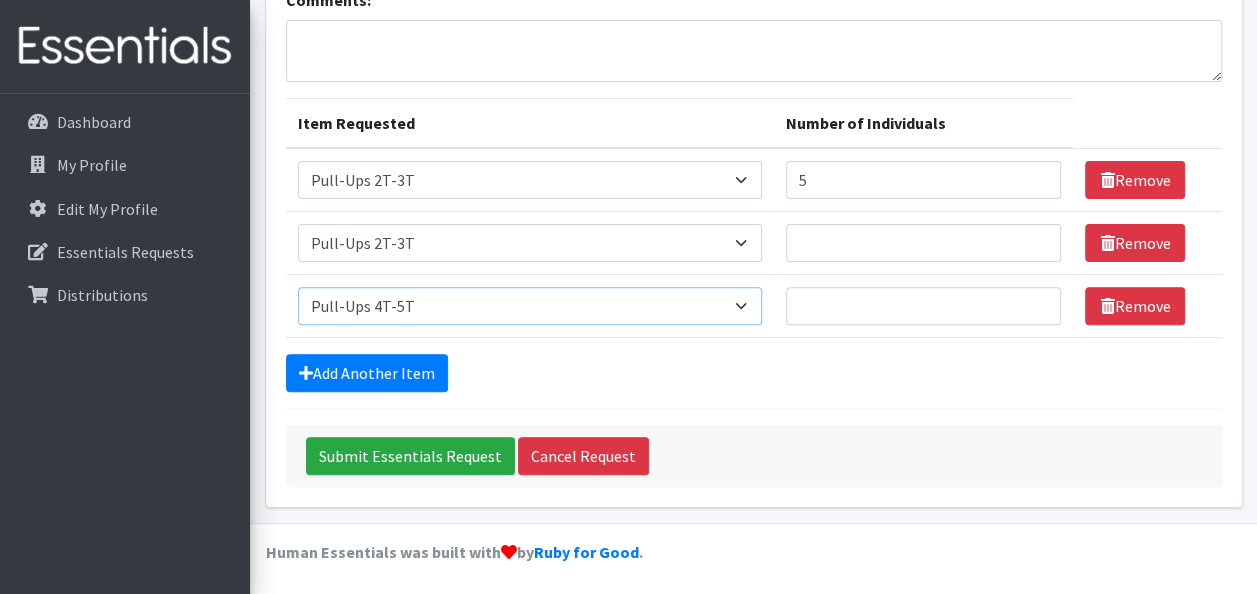 click on "Select an item
# - Total number of kids being served with this order:
Baby wipes
Diaper Size 7
Diapers NewBorn
Diapers Size 1
Diapers Size 2
Diapers Size 3
Diapers Size 4
Diapers Size 5
Diapers Size 6
Formula
Preemie
Pull-Ups 2T-3T
Pull-Ups 3T-4T
Pull-Ups 4T-5T
Size 8
Swimmers" at bounding box center [530, 306] 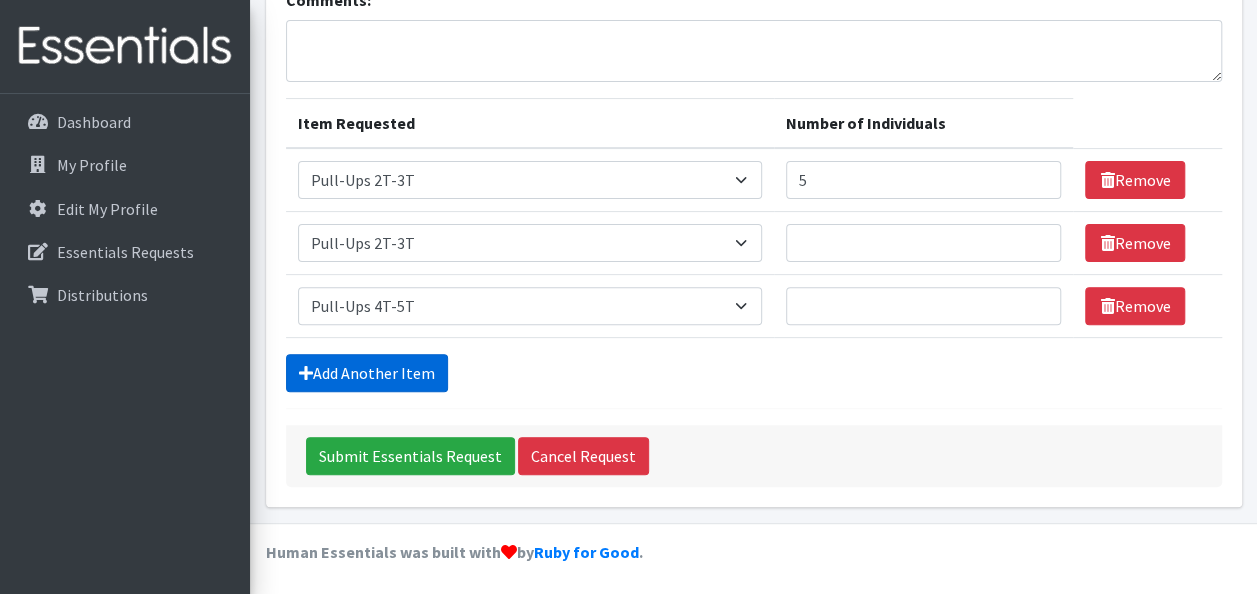 click on "Add Another Item" at bounding box center (367, 373) 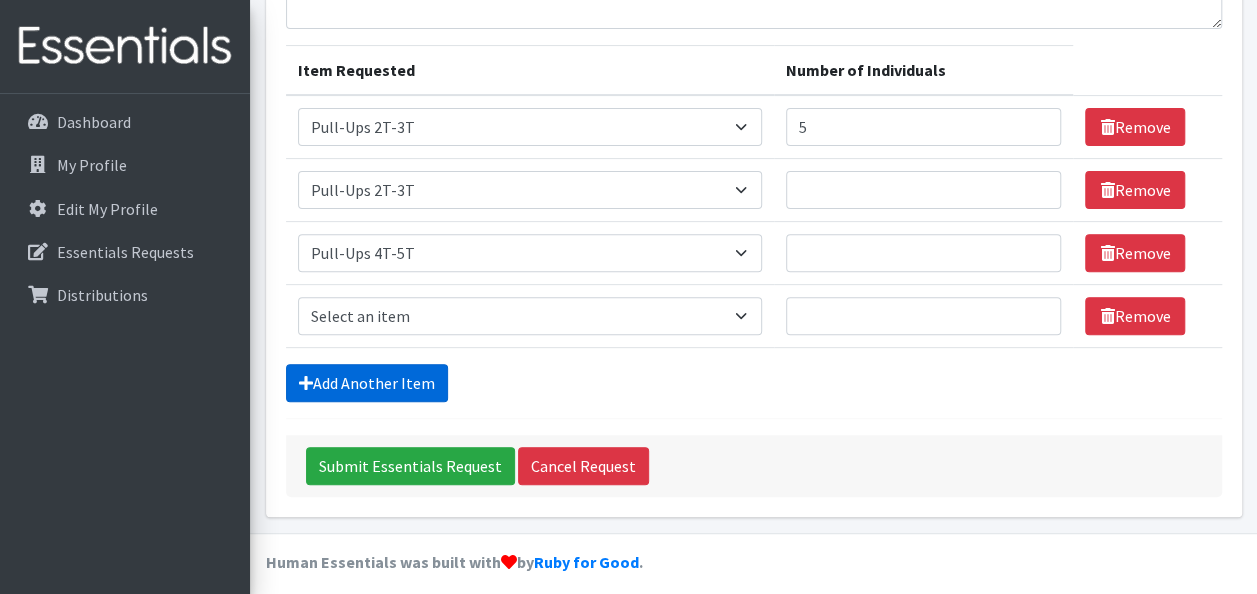 scroll, scrollTop: 259, scrollLeft: 0, axis: vertical 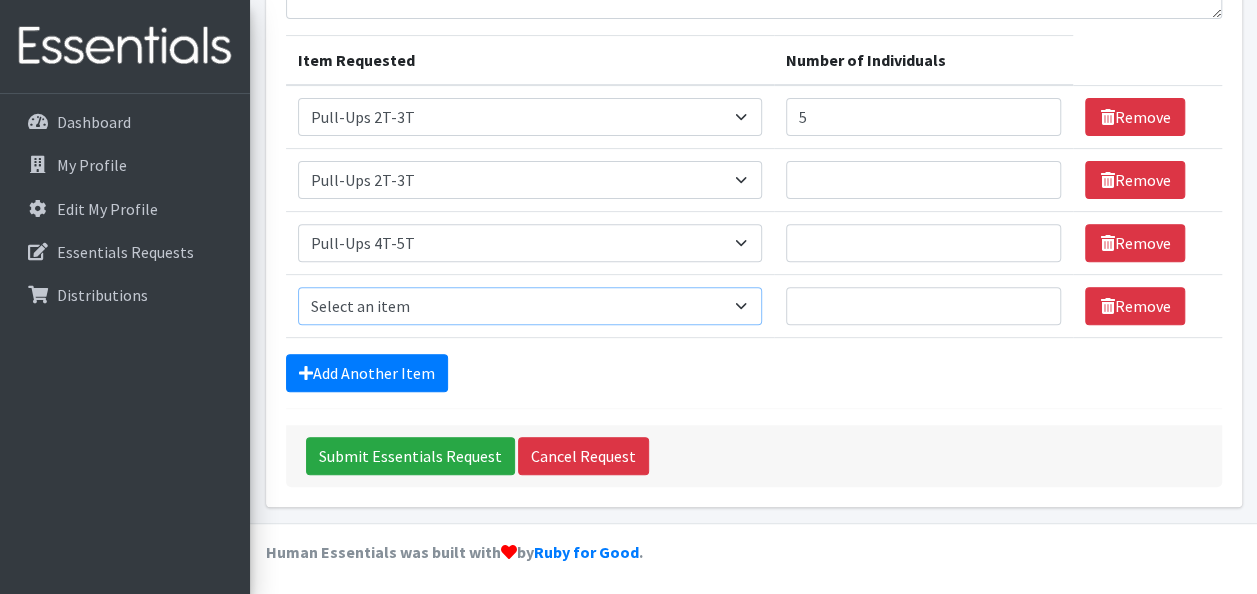 click on "Select an item
# - Total number of kids being served with this order:
Baby wipes
Diaper Size 7
Diapers NewBorn
Diapers Size 1
Diapers Size 2
Diapers Size 3
Diapers Size 4
Diapers Size 5
Diapers Size 6
Formula
Preemie
Pull-Ups 2T-3T
Pull-Ups 3T-4T
Pull-Ups 4T-5T
Size 8
Swimmers" at bounding box center [530, 306] 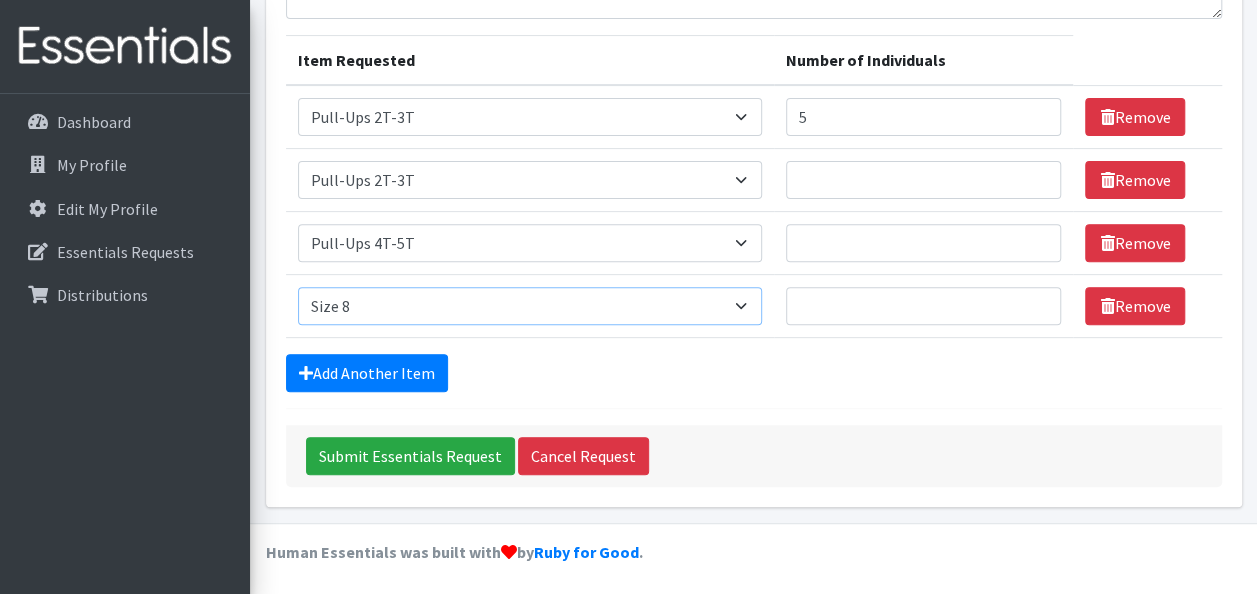 click on "Select an item
# - Total number of kids being served with this order:
Baby wipes
Diaper Size 7
Diapers NewBorn
Diapers Size 1
Diapers Size 2
Diapers Size 3
Diapers Size 4
Diapers Size 5
Diapers Size 6
Formula
Preemie
Pull-Ups 2T-3T
Pull-Ups 3T-4T
Pull-Ups 4T-5T
Size 8
Swimmers" at bounding box center [530, 306] 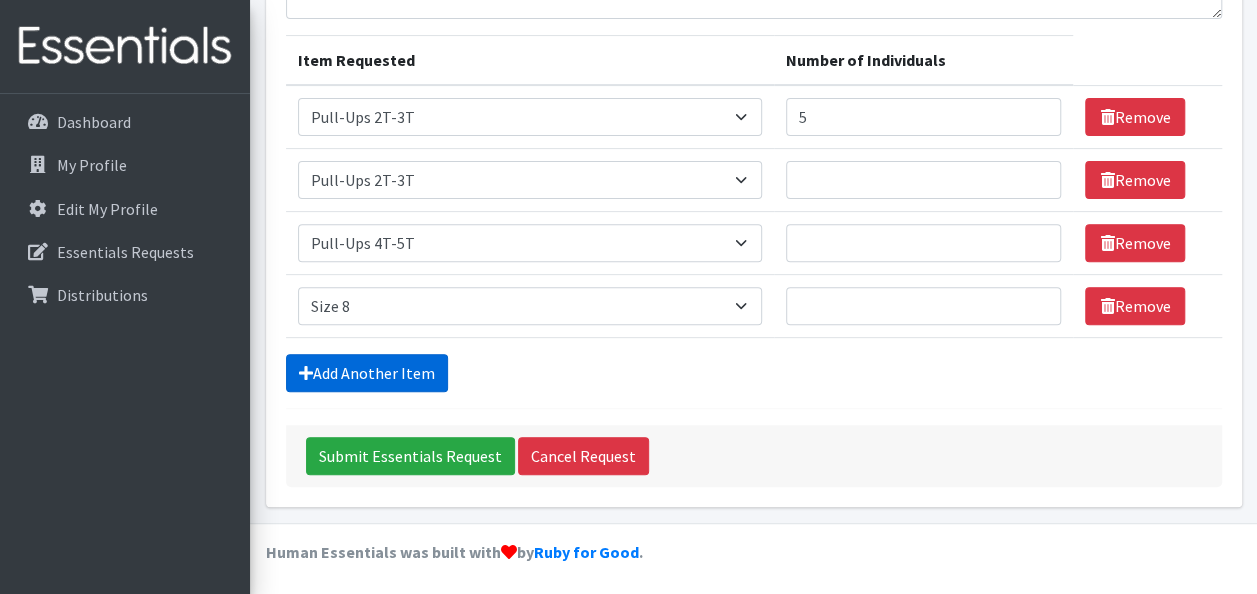 click on "Add Another Item" at bounding box center (367, 373) 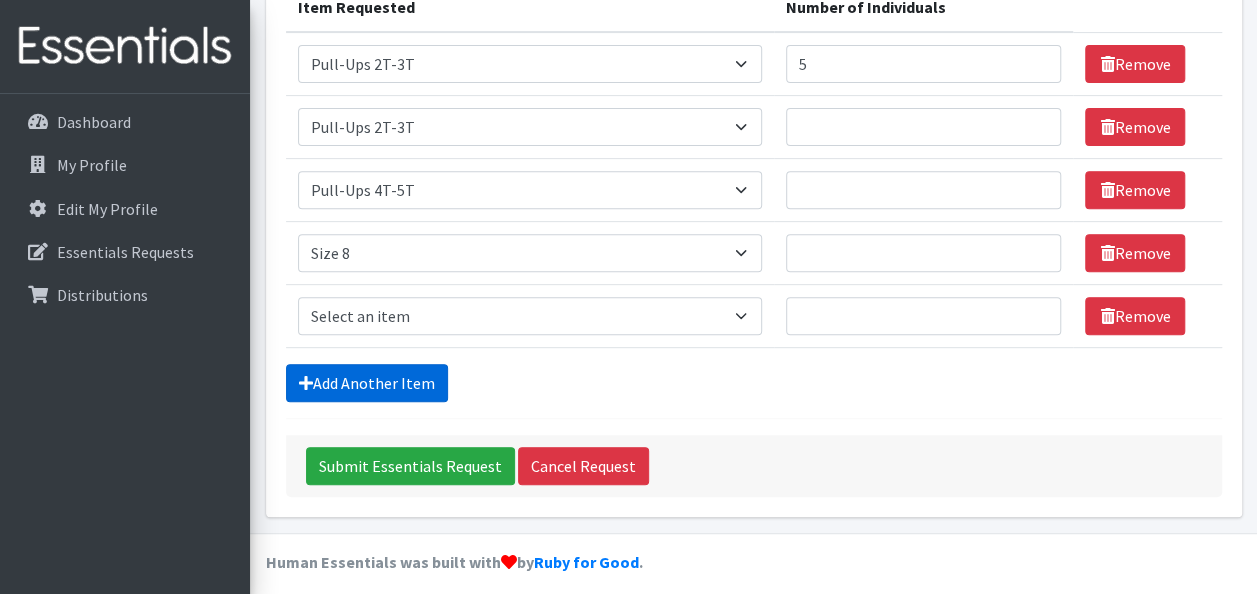 scroll, scrollTop: 322, scrollLeft: 0, axis: vertical 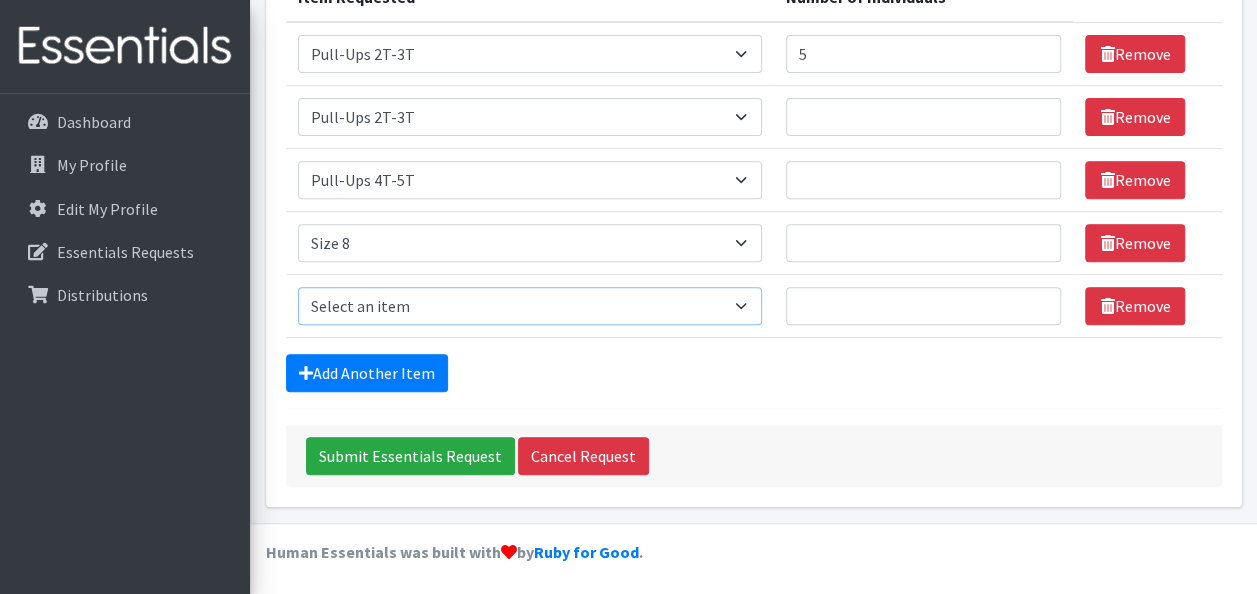 click on "Select an item
# - Total number of kids being served with this order:
Baby wipes
Diaper Size 7
Diapers NewBorn
Diapers Size 1
Diapers Size 2
Diapers Size 3
Diapers Size 4
Diapers Size 5
Diapers Size 6
Formula
Preemie
Pull-Ups 2T-3T
Pull-Ups 3T-4T
Pull-Ups 4T-5T
Size 8
Swimmers" at bounding box center (530, 306) 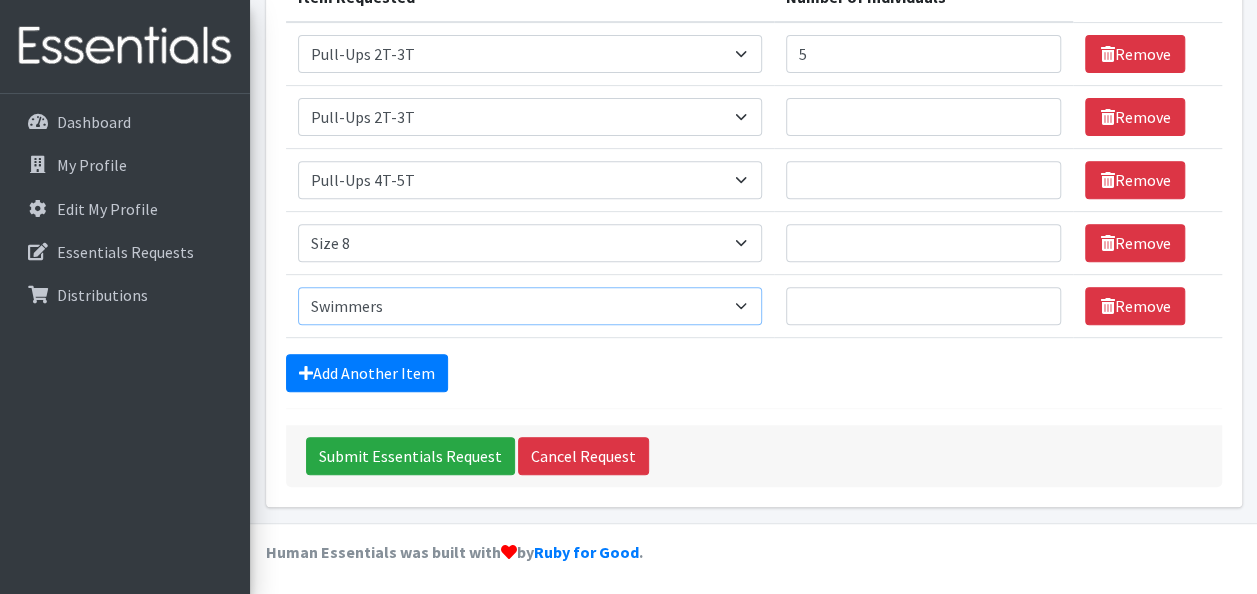 click on "Select an item
# - Total number of kids being served with this order:
Baby wipes
Diaper Size 7
Diapers NewBorn
Diapers Size 1
Diapers Size 2
Diapers Size 3
Diapers Size 4
Diapers Size 5
Diapers Size 6
Formula
Preemie
Pull-Ups 2T-3T
Pull-Ups 3T-4T
Pull-Ups 4T-5T
Size 8
Swimmers" at bounding box center (530, 306) 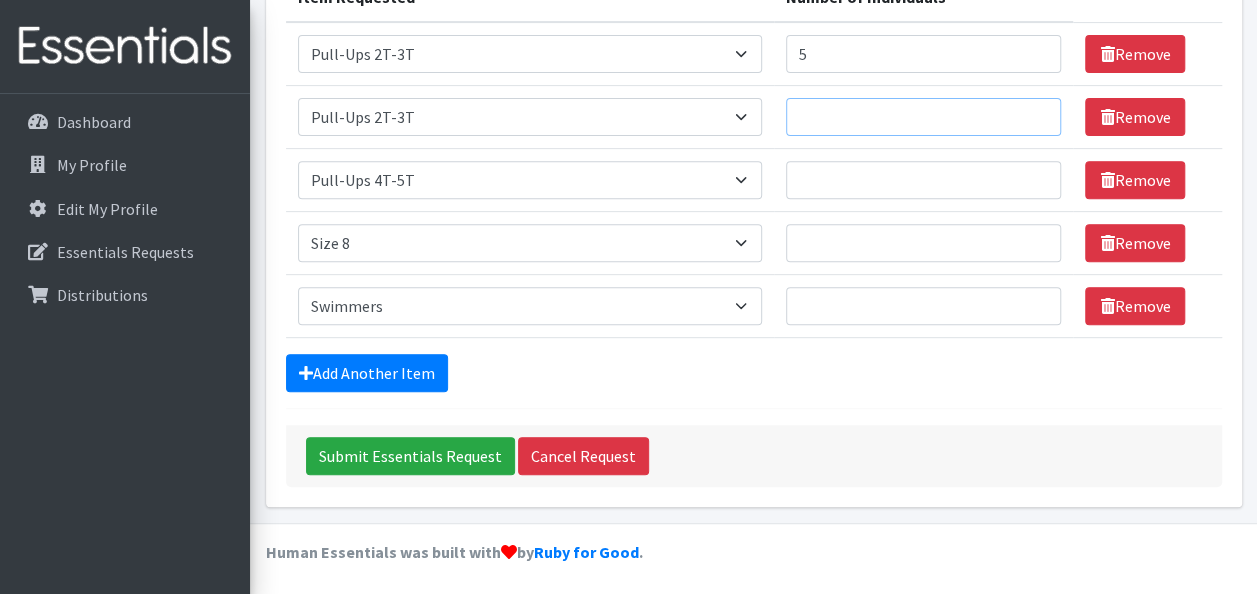 click on "Number of Individuals" at bounding box center (924, 117) 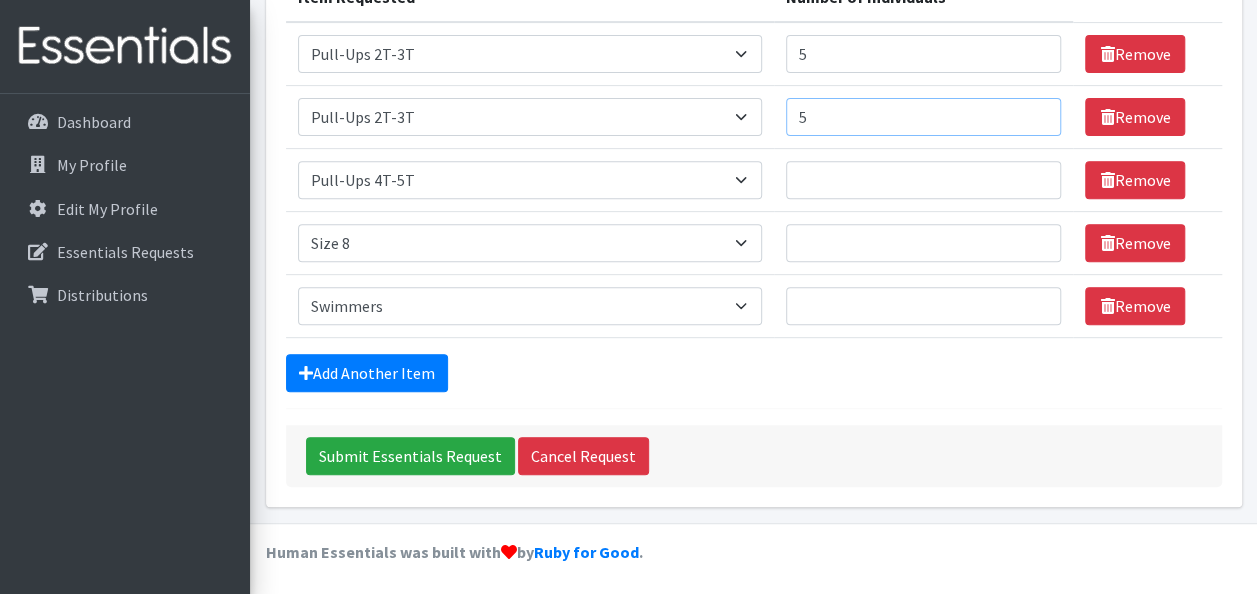 type on "5" 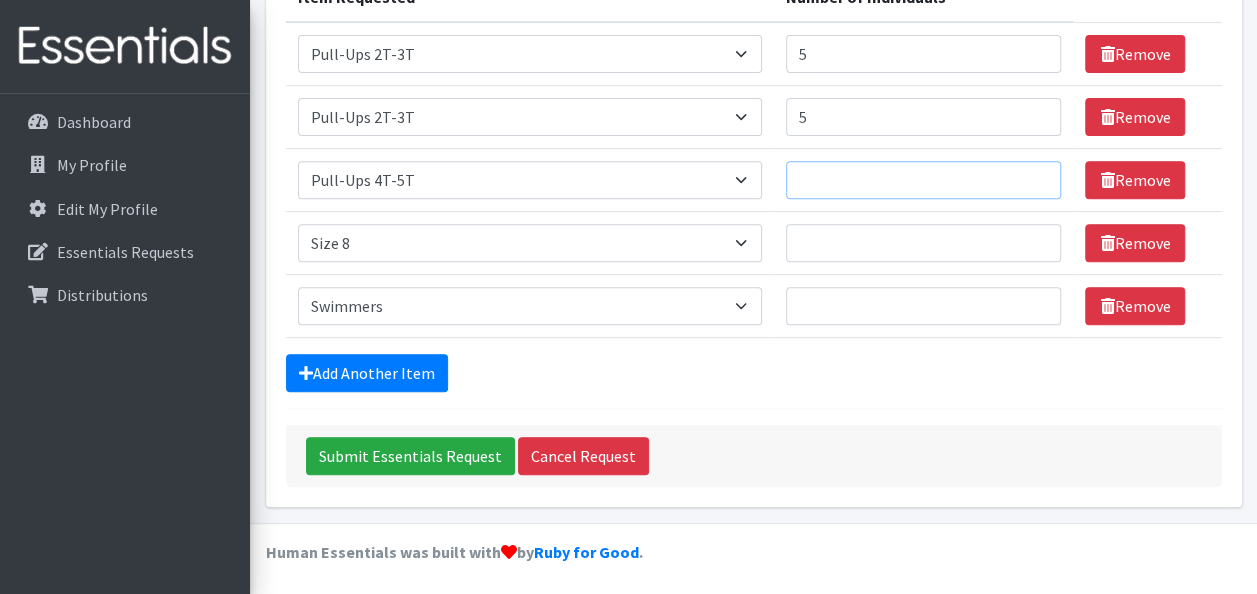 click on "Number of Individuals" at bounding box center [924, 180] 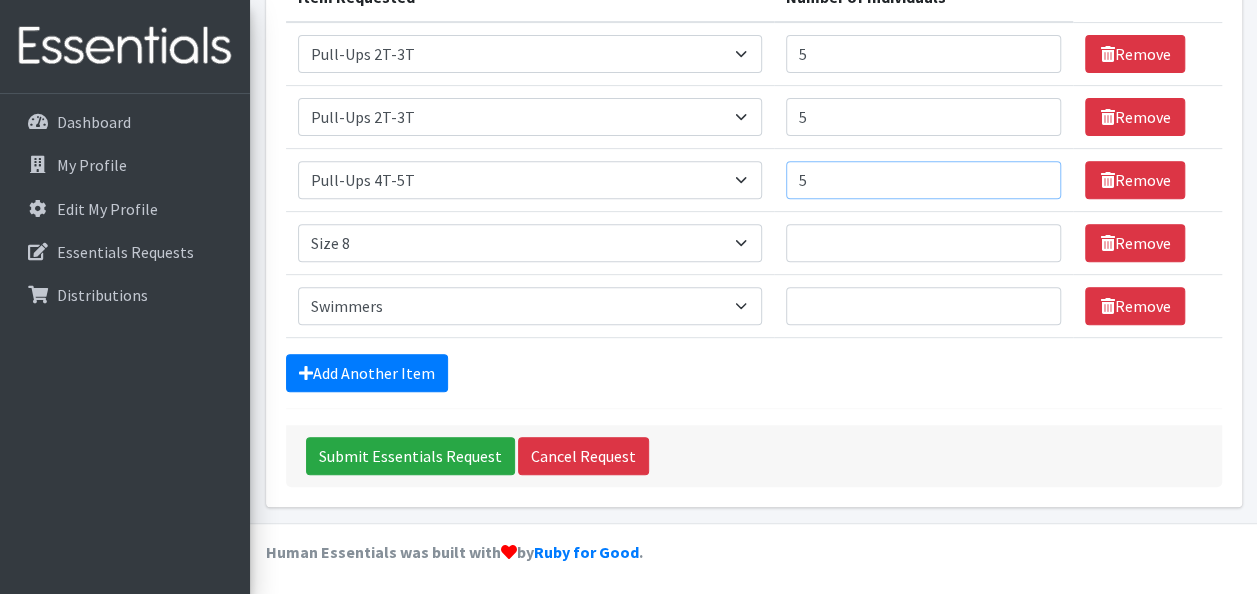 type on "5" 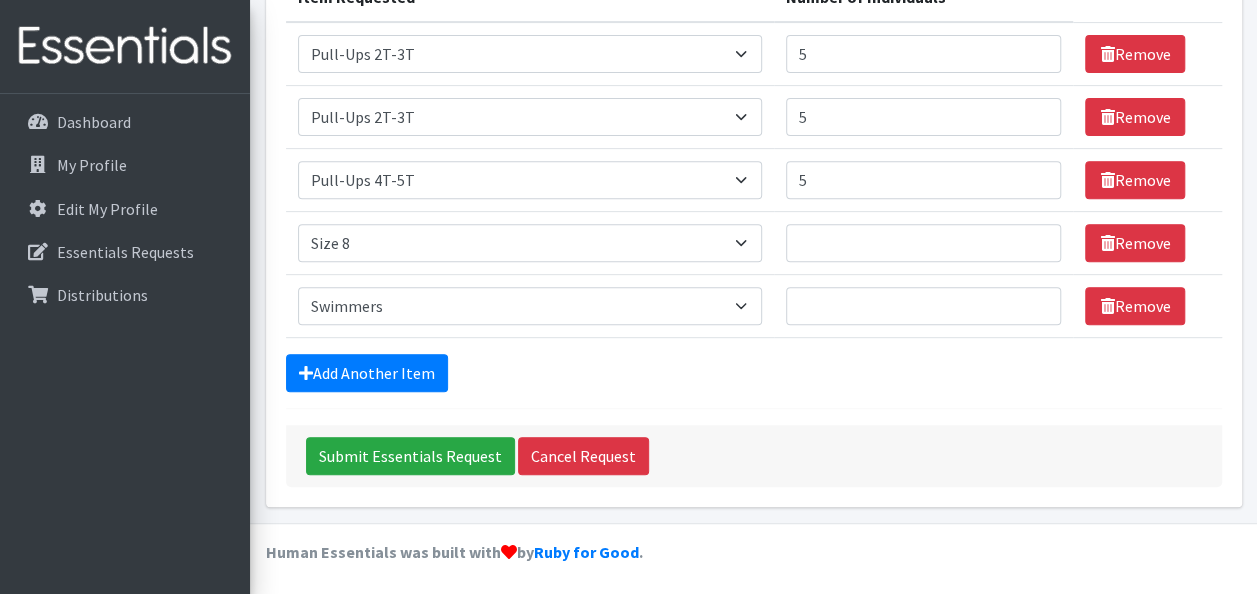 click on "Number of Individuals" at bounding box center (924, 243) 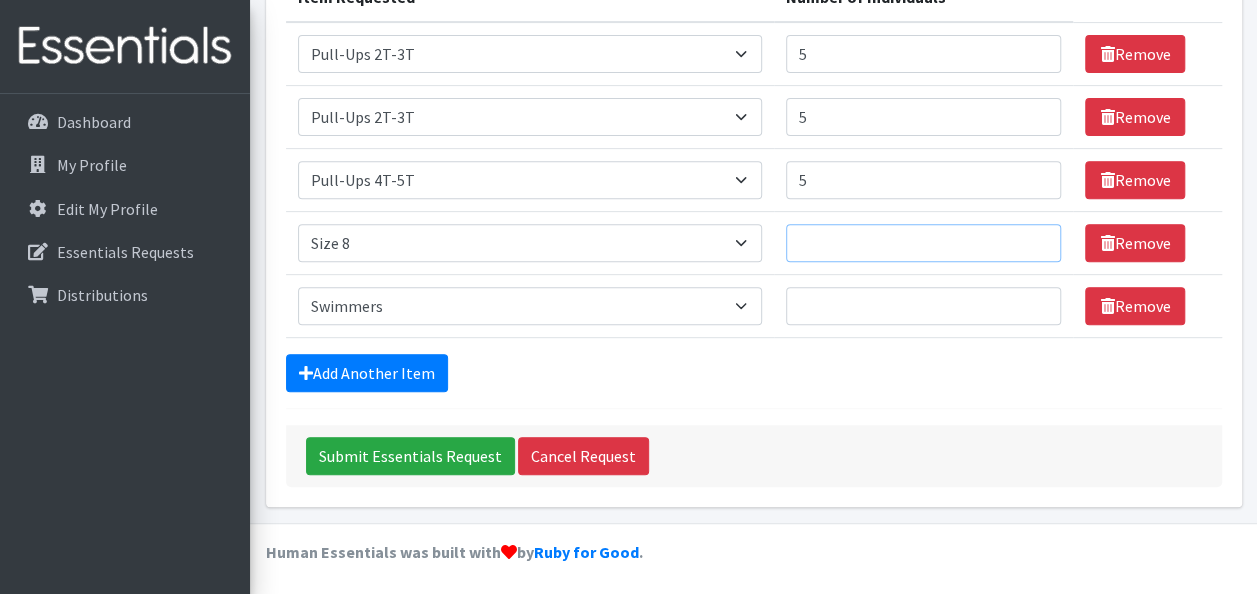 click on "Number of Individuals" at bounding box center (924, 243) 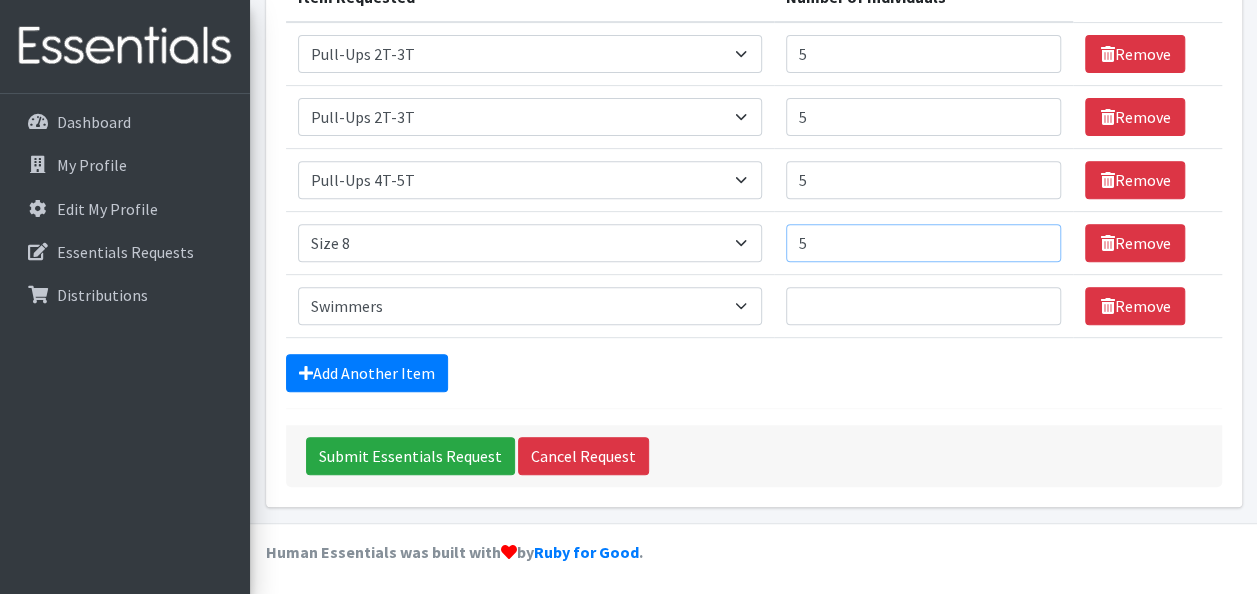 type on "5" 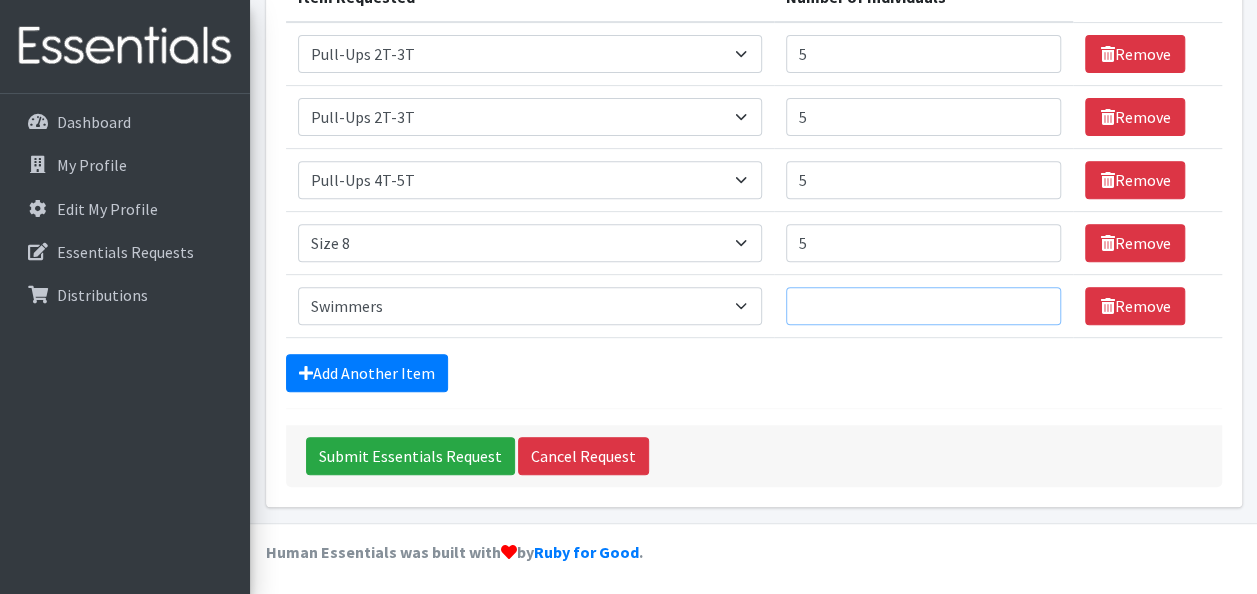 click on "Number of Individuals" at bounding box center [924, 306] 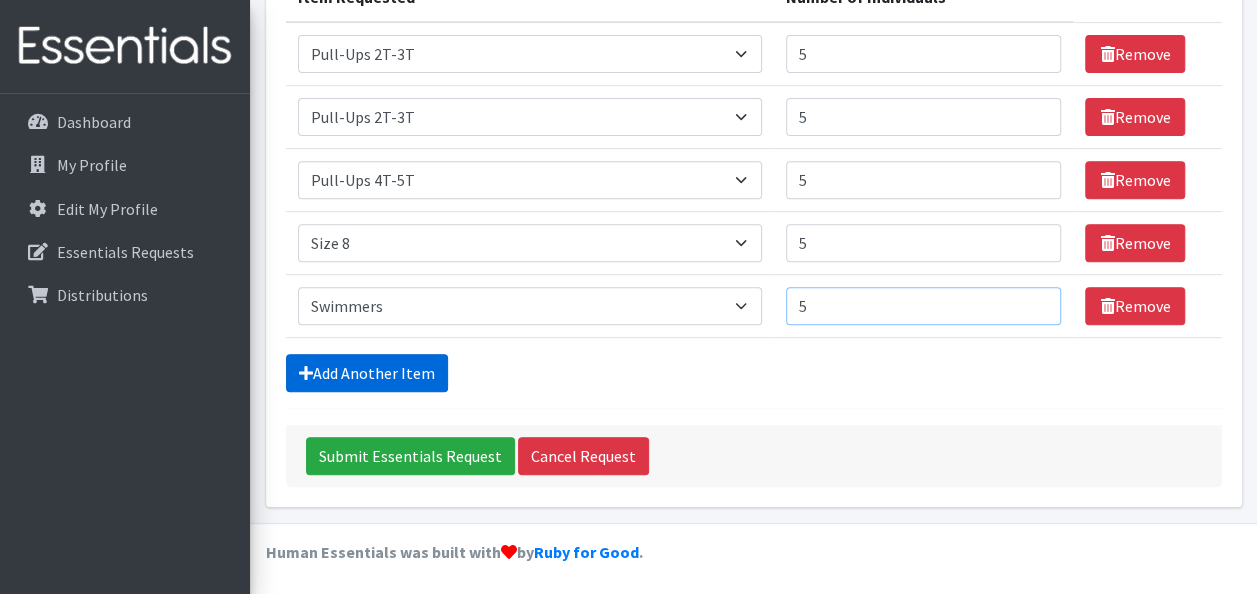 type on "5" 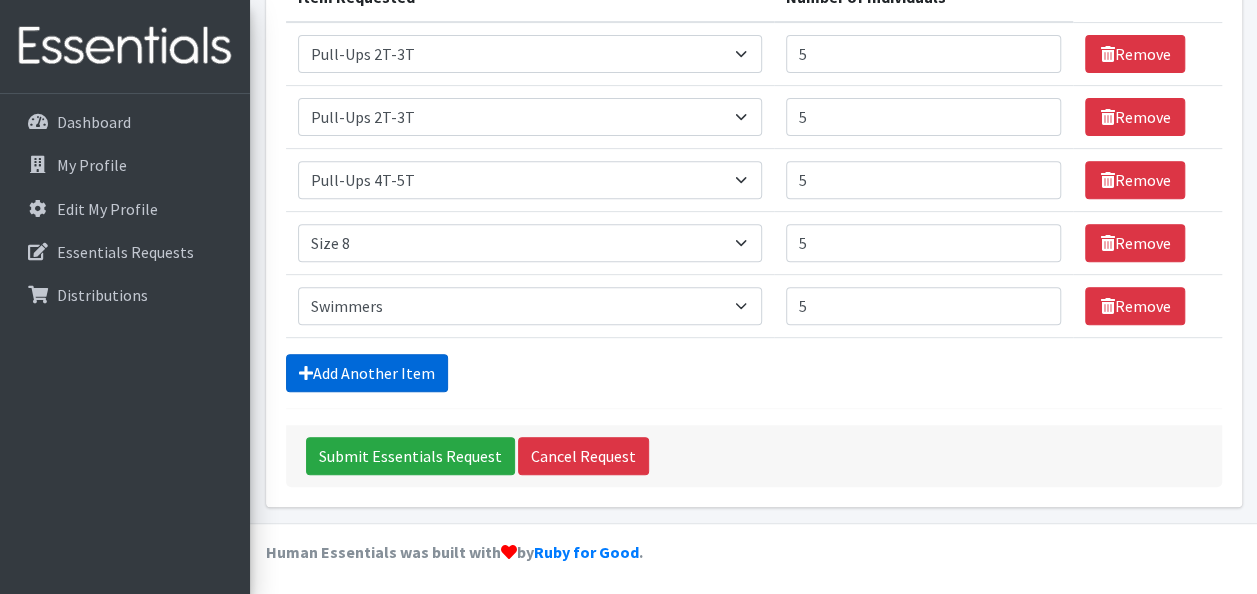 click on "Add Another Item" at bounding box center [367, 373] 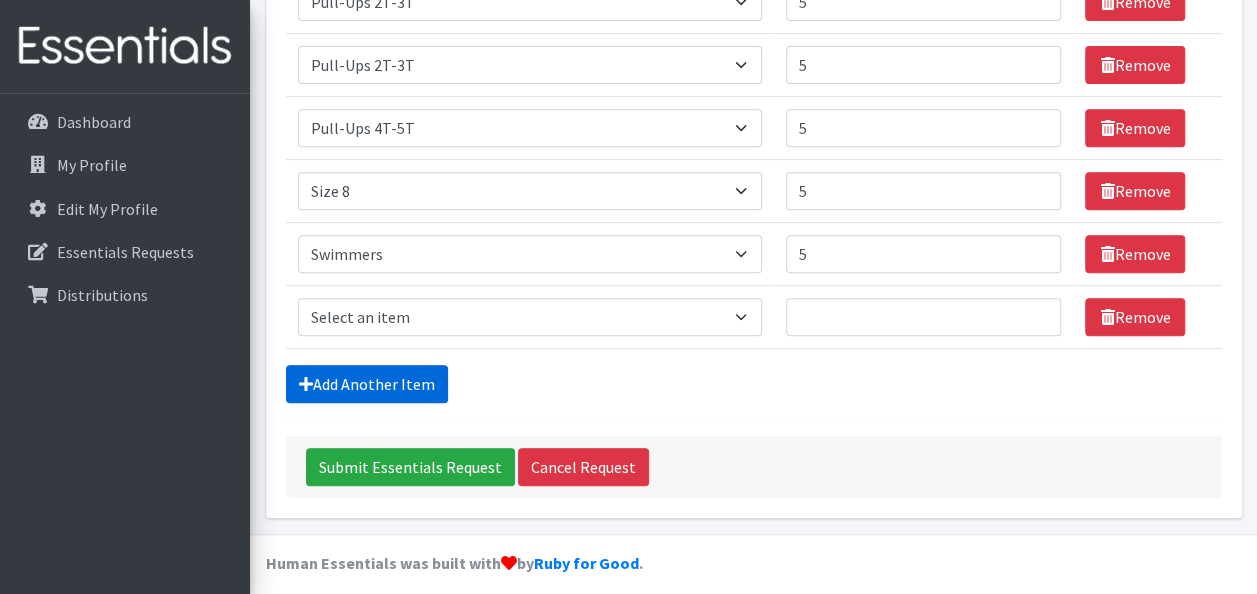 scroll, scrollTop: 384, scrollLeft: 0, axis: vertical 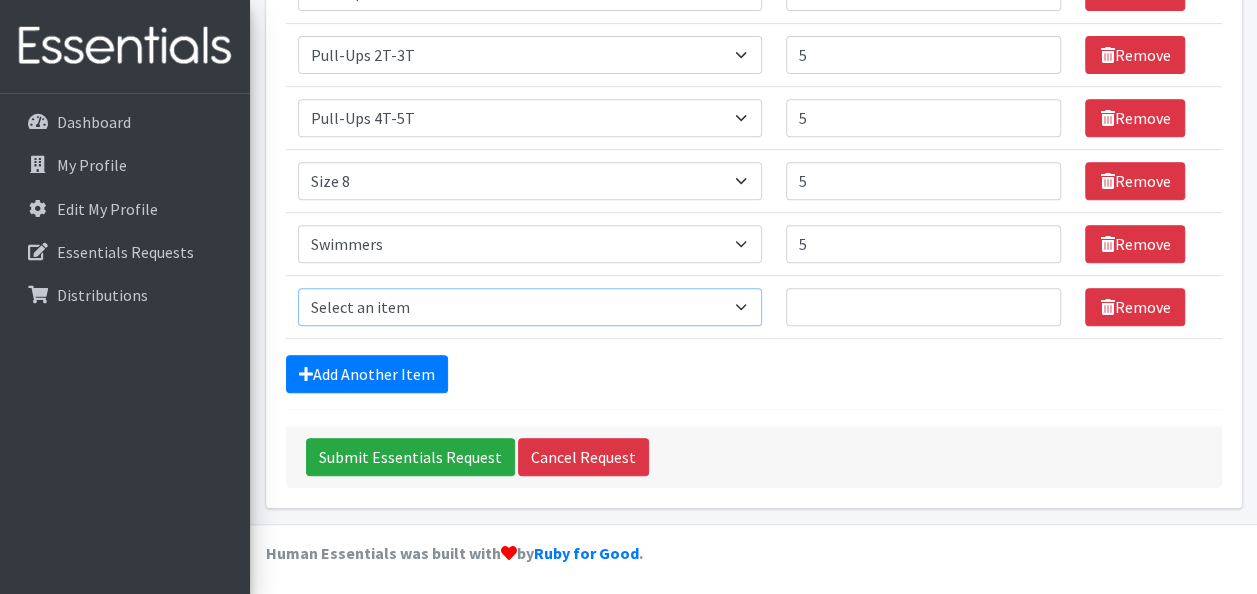 click on "Select an item
# - Total number of kids being served with this order:
Baby wipes
Diaper Size 7
Diapers NewBorn
Diapers Size 1
Diapers Size 2
Diapers Size 3
Diapers Size 4
Diapers Size 5
Diapers Size 6
Formula
Preemie
Pull-Ups 2T-3T
Pull-Ups 3T-4T
Pull-Ups 4T-5T
Size 8
Swimmers" at bounding box center [530, 307] 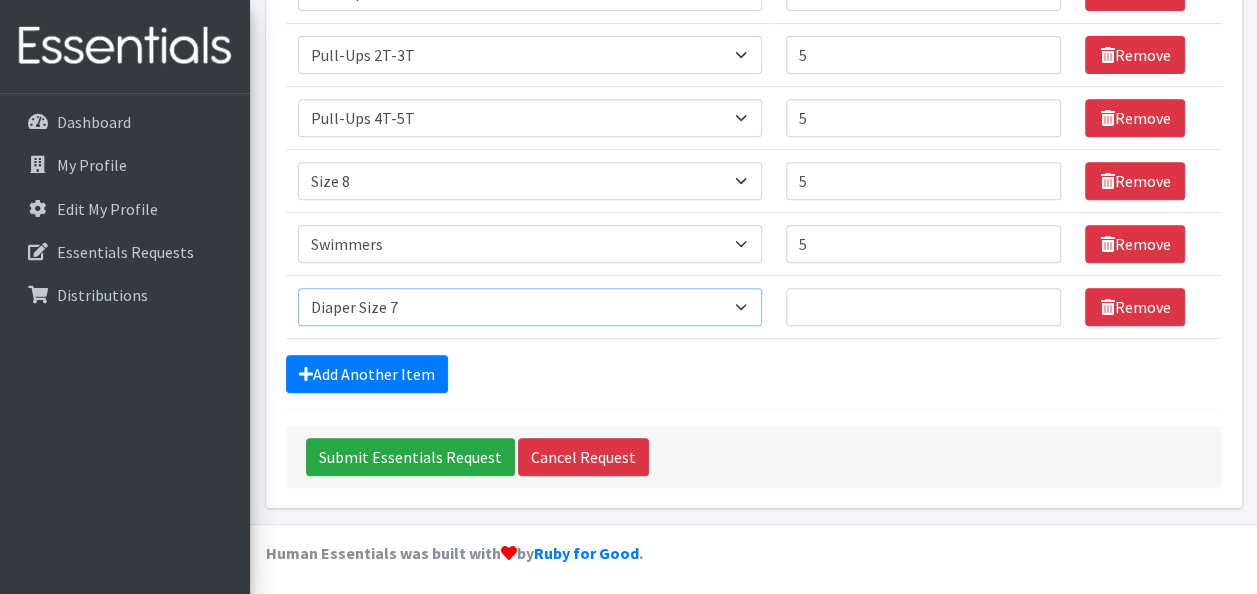click on "Select an item
# - Total number of kids being served with this order:
Baby wipes
Diaper Size 7
Diapers NewBorn
Diapers Size 1
Diapers Size 2
Diapers Size 3
Diapers Size 4
Diapers Size 5
Diapers Size 6
Formula
Preemie
Pull-Ups 2T-3T
Pull-Ups 3T-4T
Pull-Ups 4T-5T
Size 8
Swimmers" at bounding box center (530, 307) 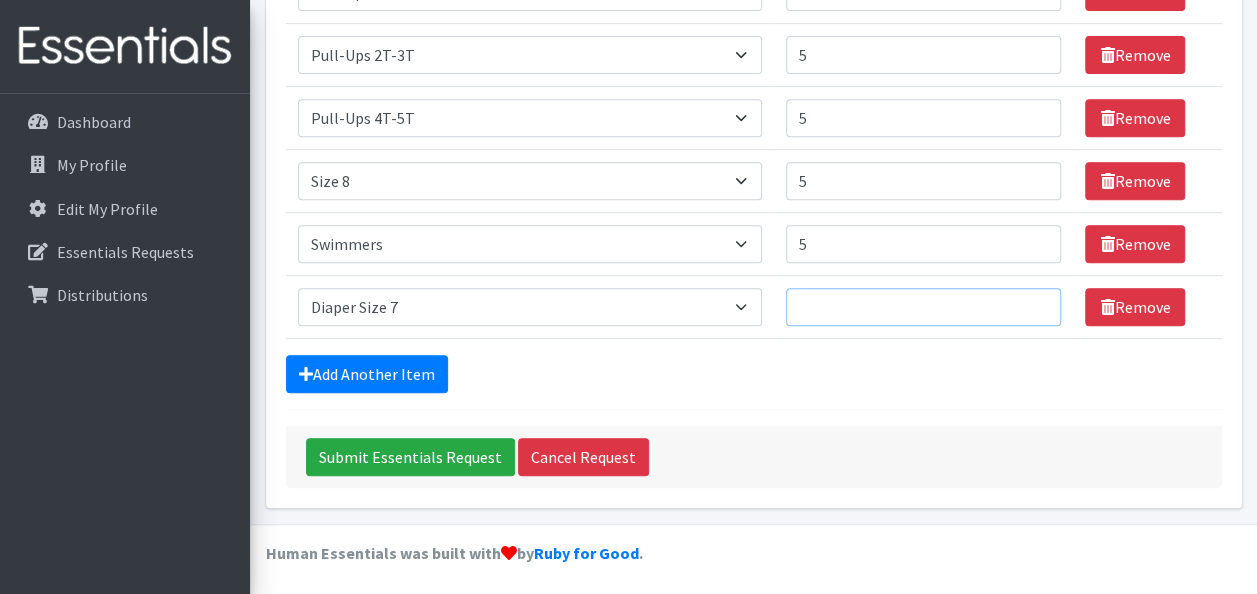 click on "Number of Individuals" at bounding box center (924, 307) 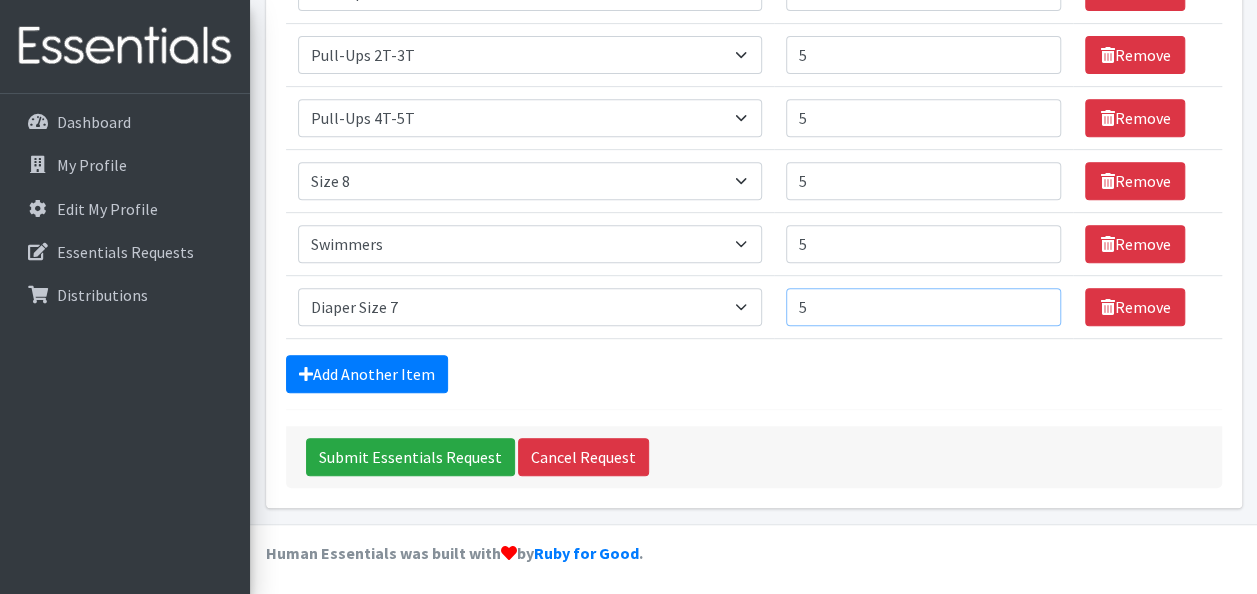 type on "5" 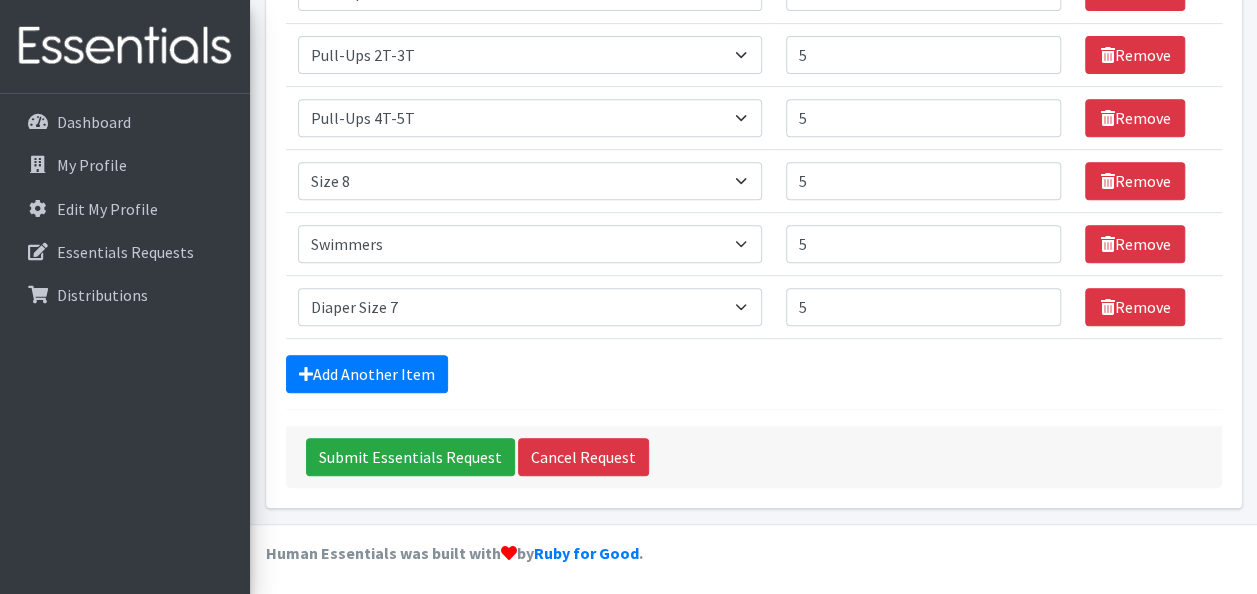 click on "Add Another Item" at bounding box center [754, 374] 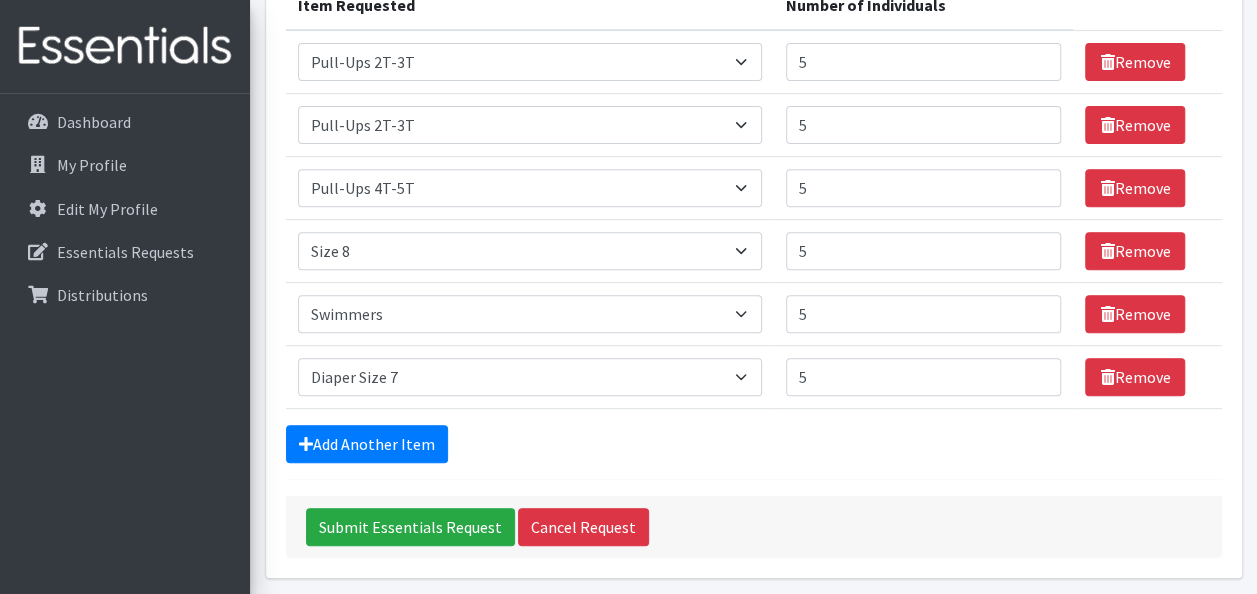 scroll, scrollTop: 384, scrollLeft: 0, axis: vertical 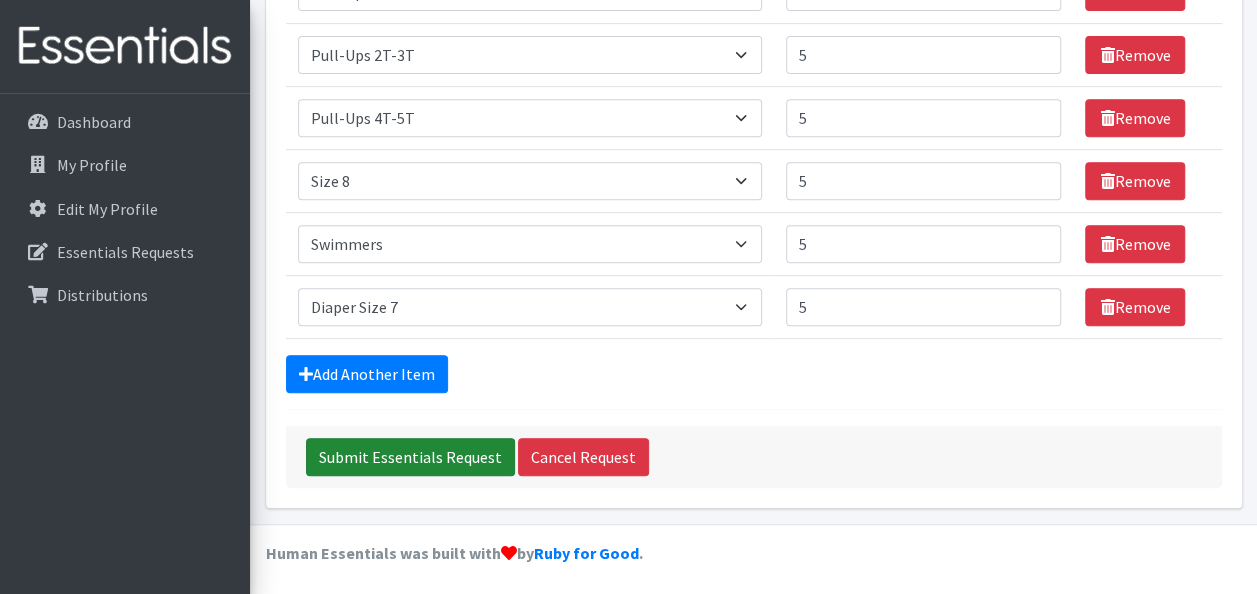 click on "Submit Essentials Request" at bounding box center [410, 457] 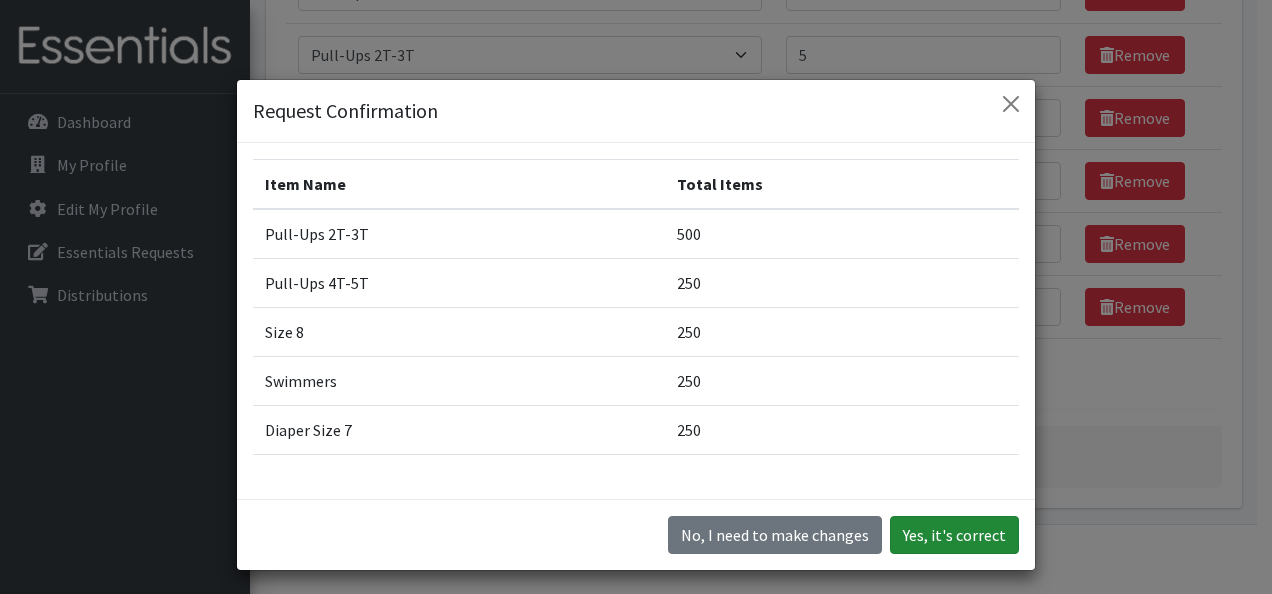 click on "Yes, it's correct" at bounding box center (954, 535) 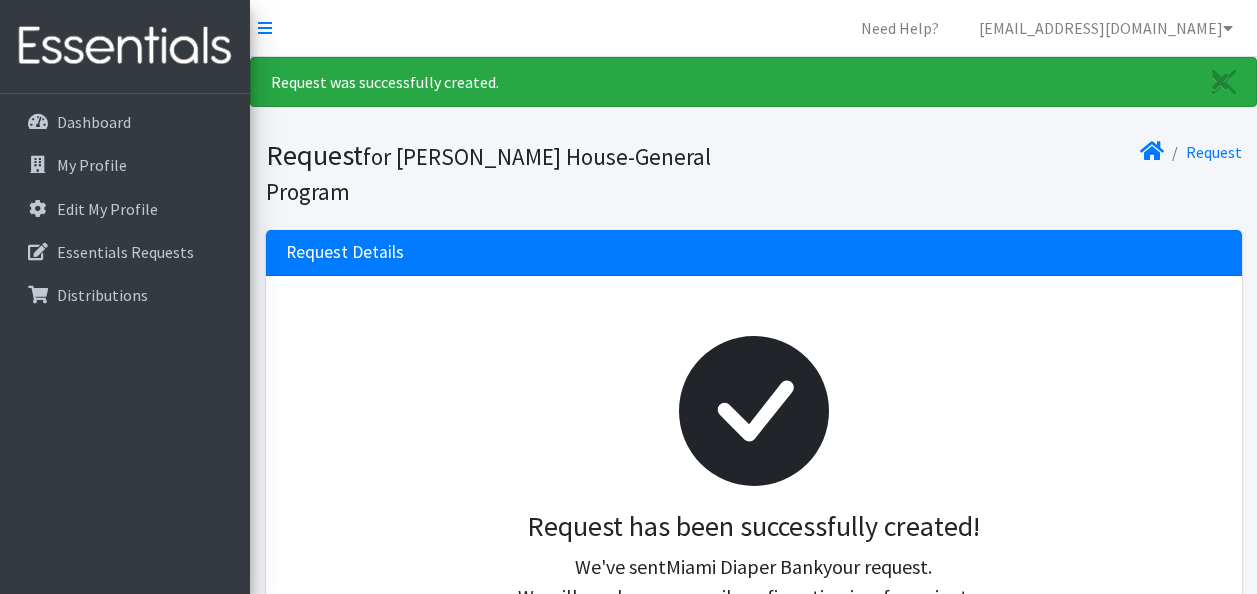 scroll, scrollTop: 0, scrollLeft: 0, axis: both 